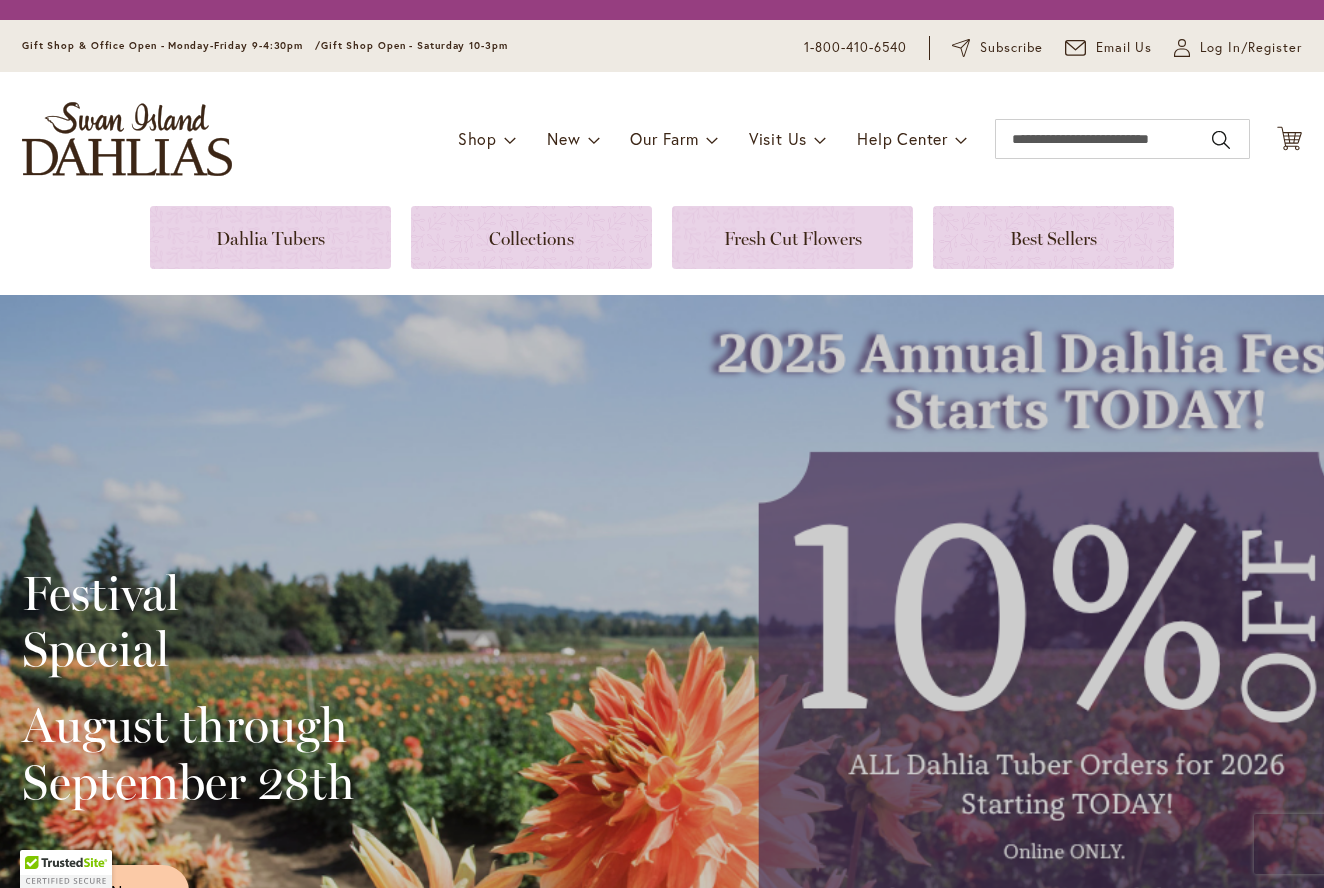 scroll, scrollTop: 0, scrollLeft: 0, axis: both 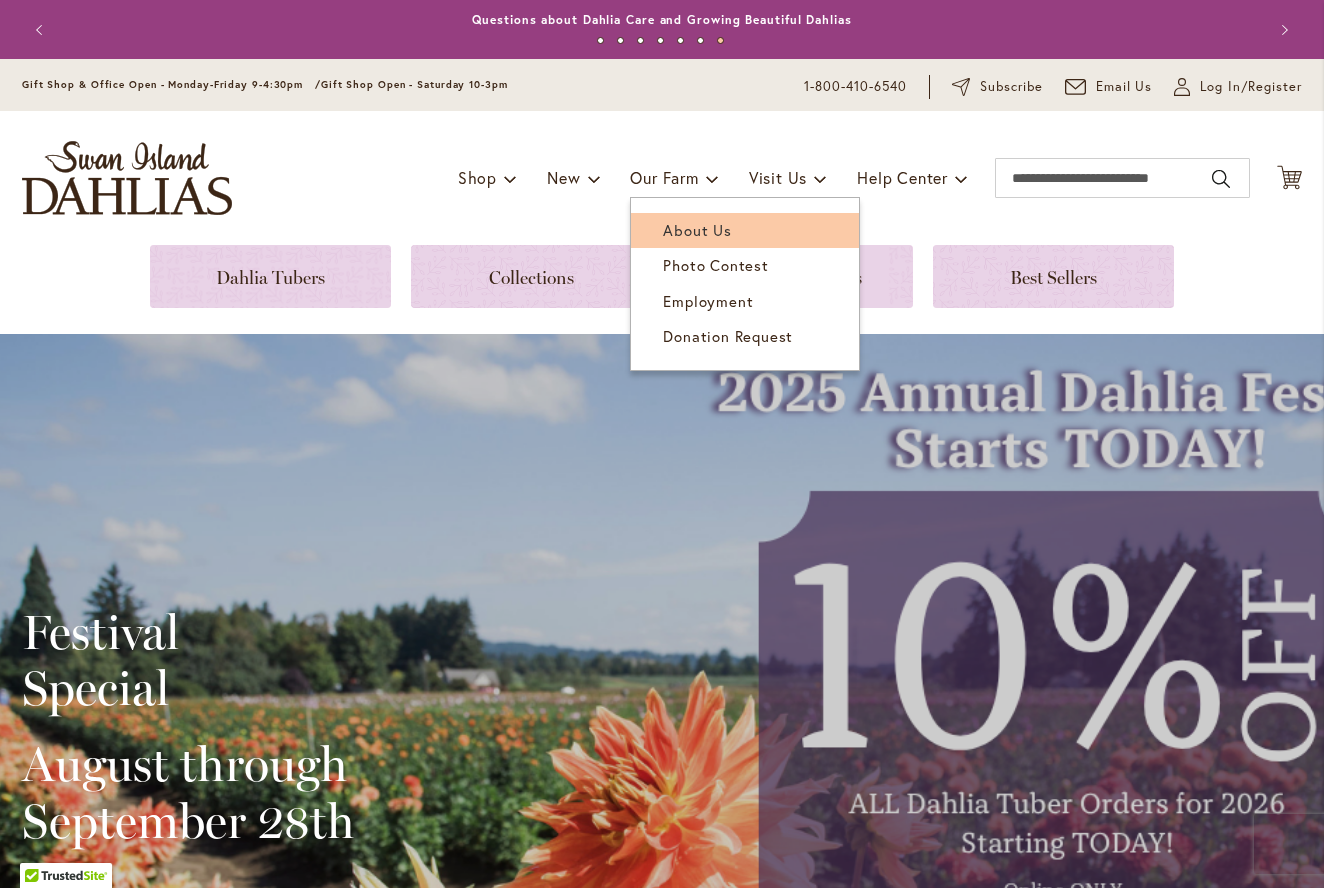 click on "About Us" at bounding box center (697, 230) 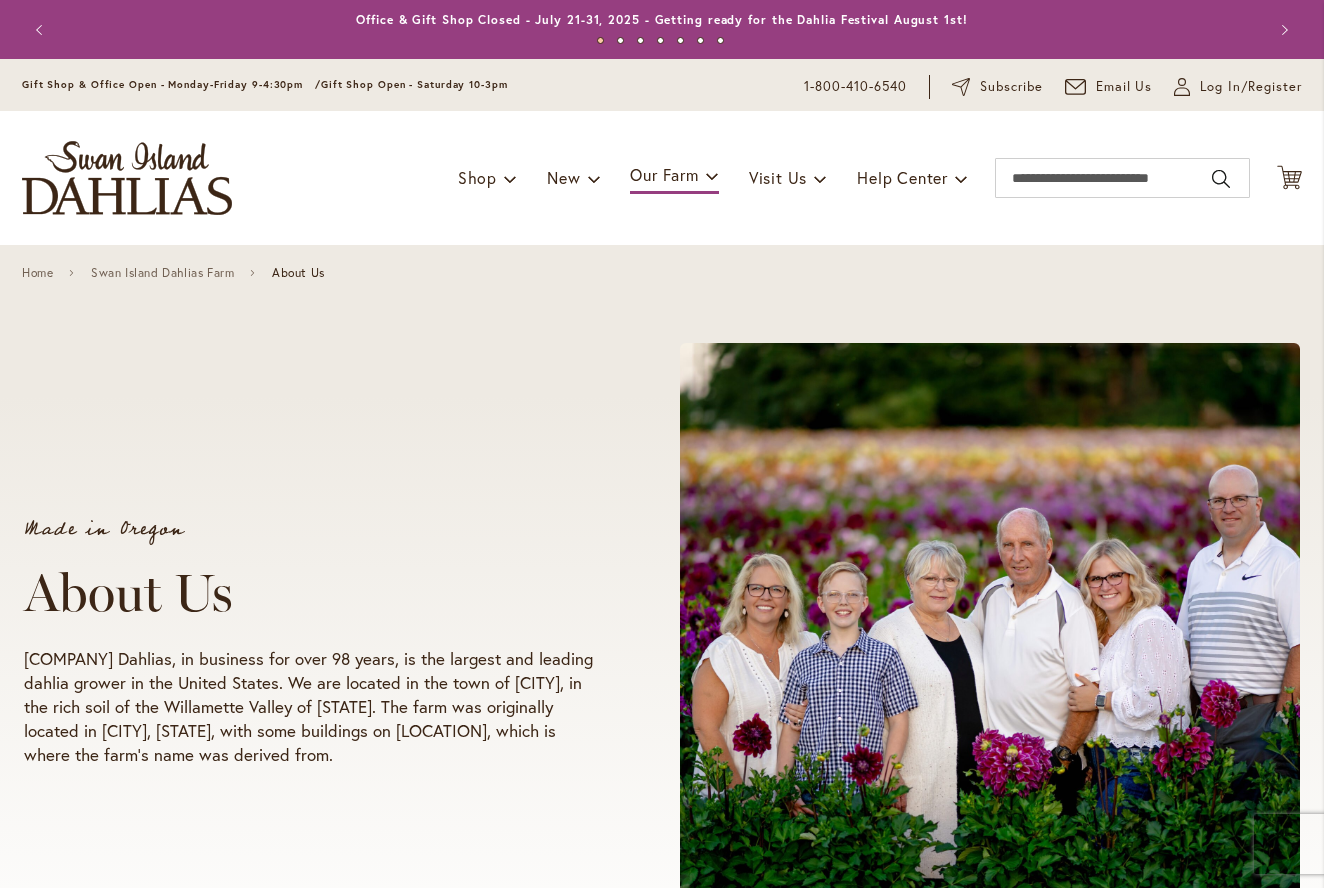 scroll, scrollTop: 0, scrollLeft: 0, axis: both 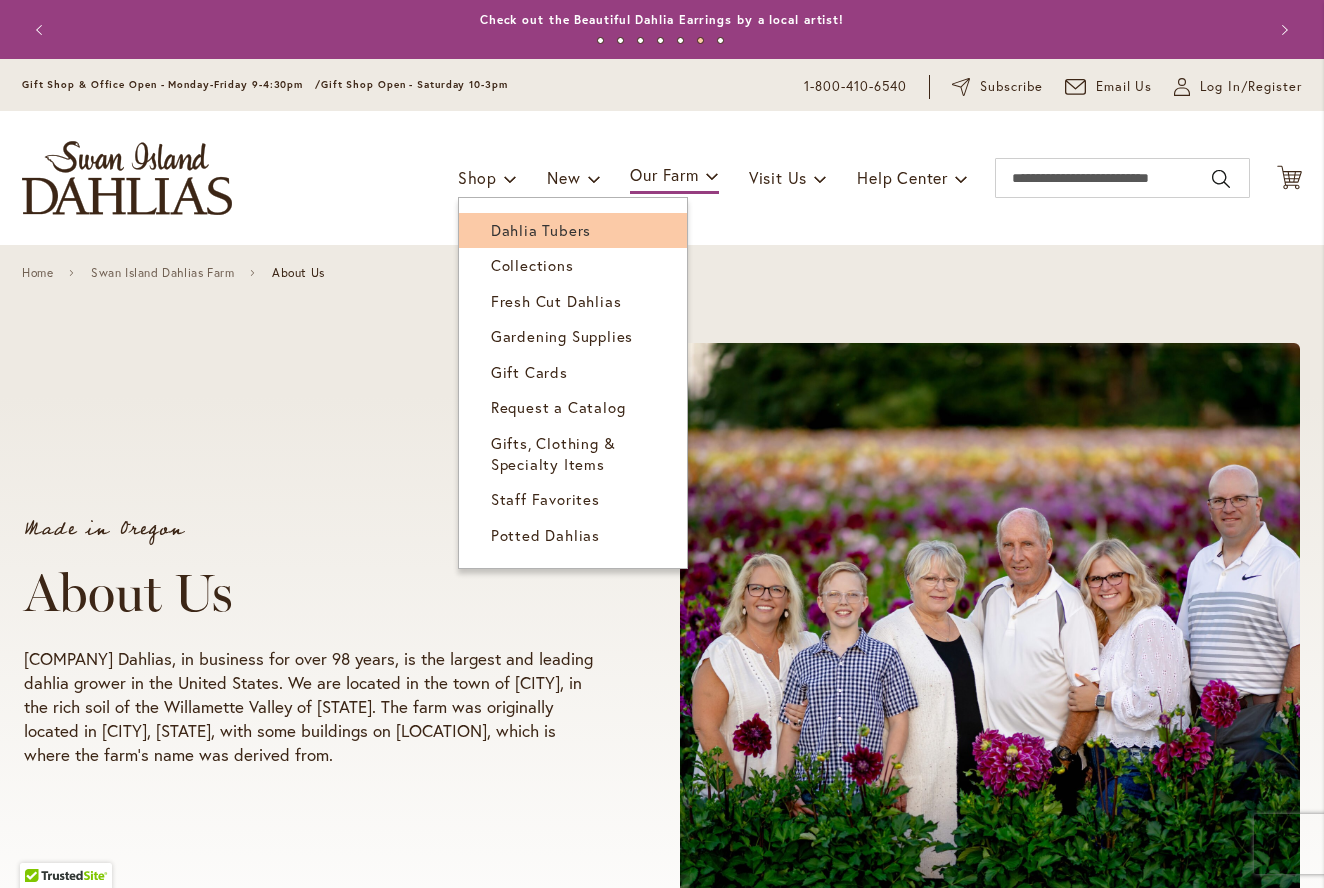 click on "Dahlia Tubers" at bounding box center [541, 230] 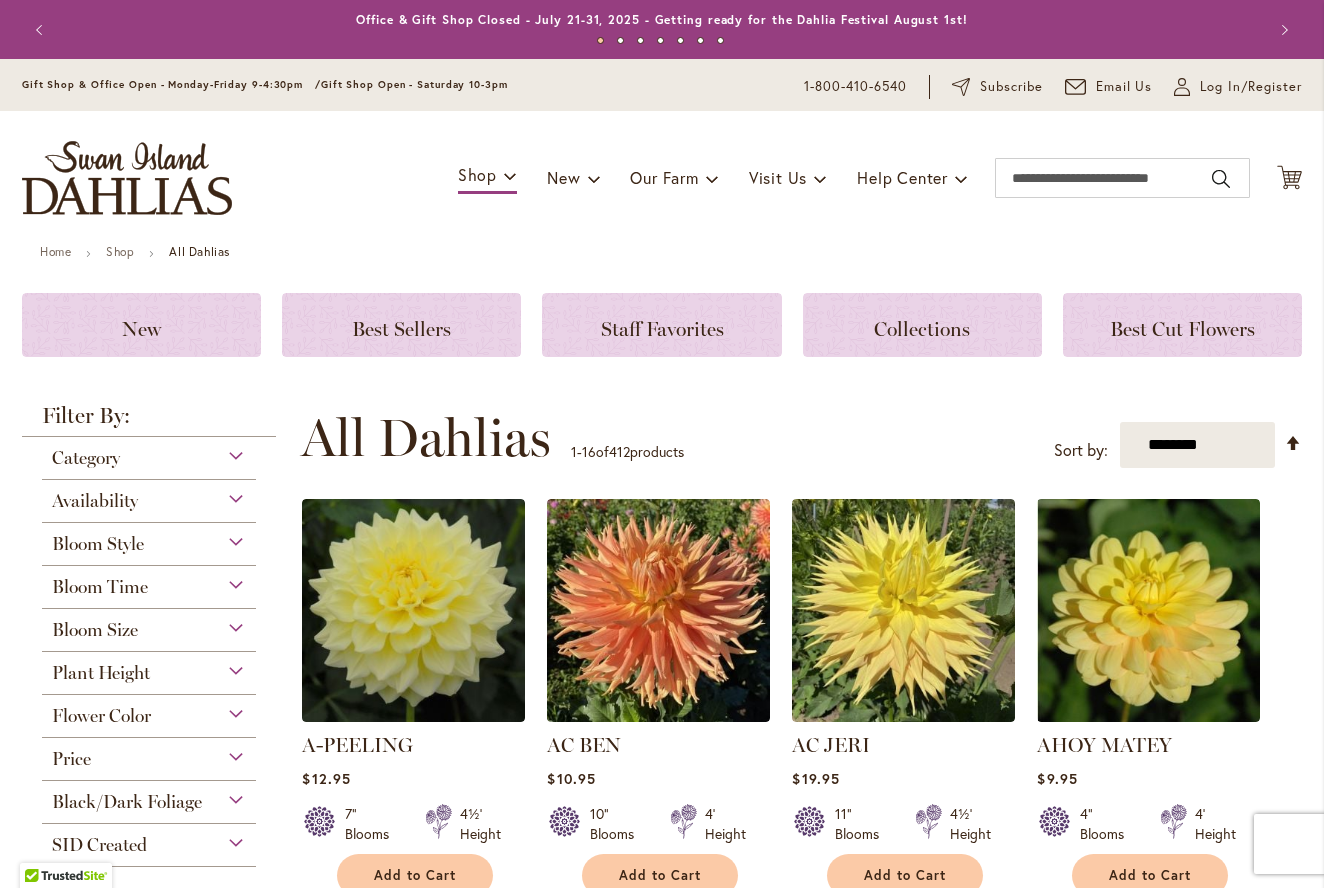 scroll, scrollTop: 0, scrollLeft: 0, axis: both 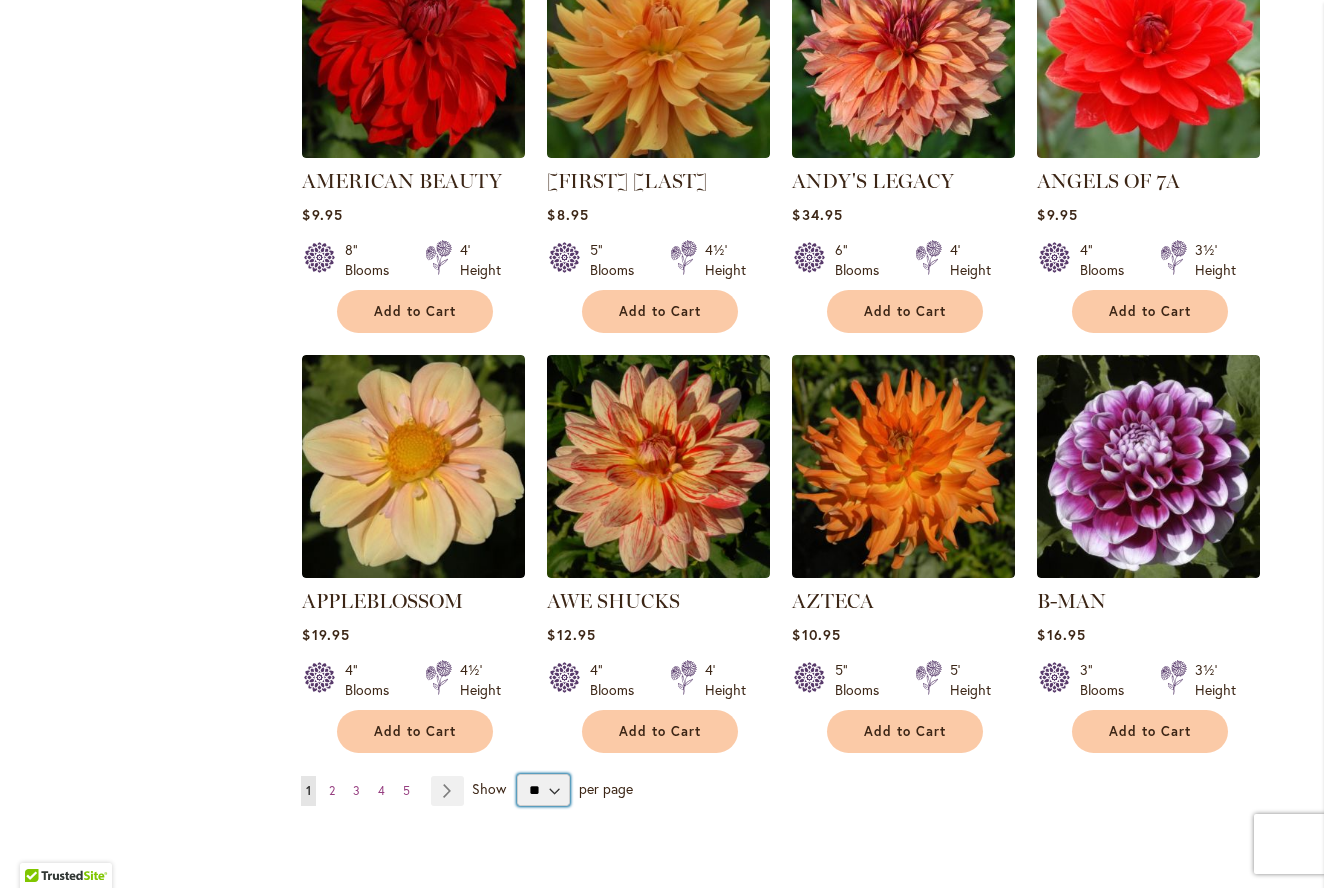 select on "**" 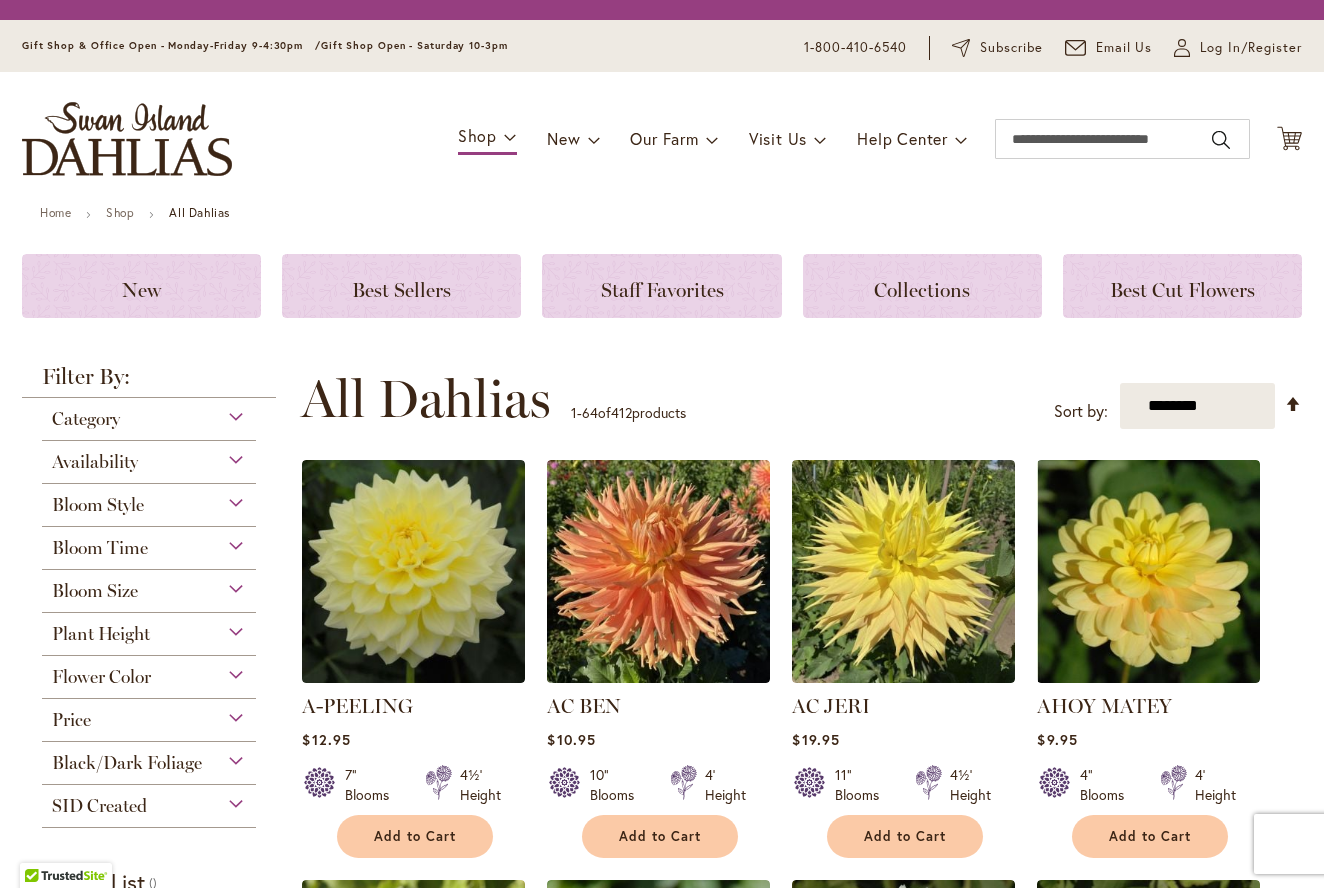 scroll, scrollTop: 0, scrollLeft: 0, axis: both 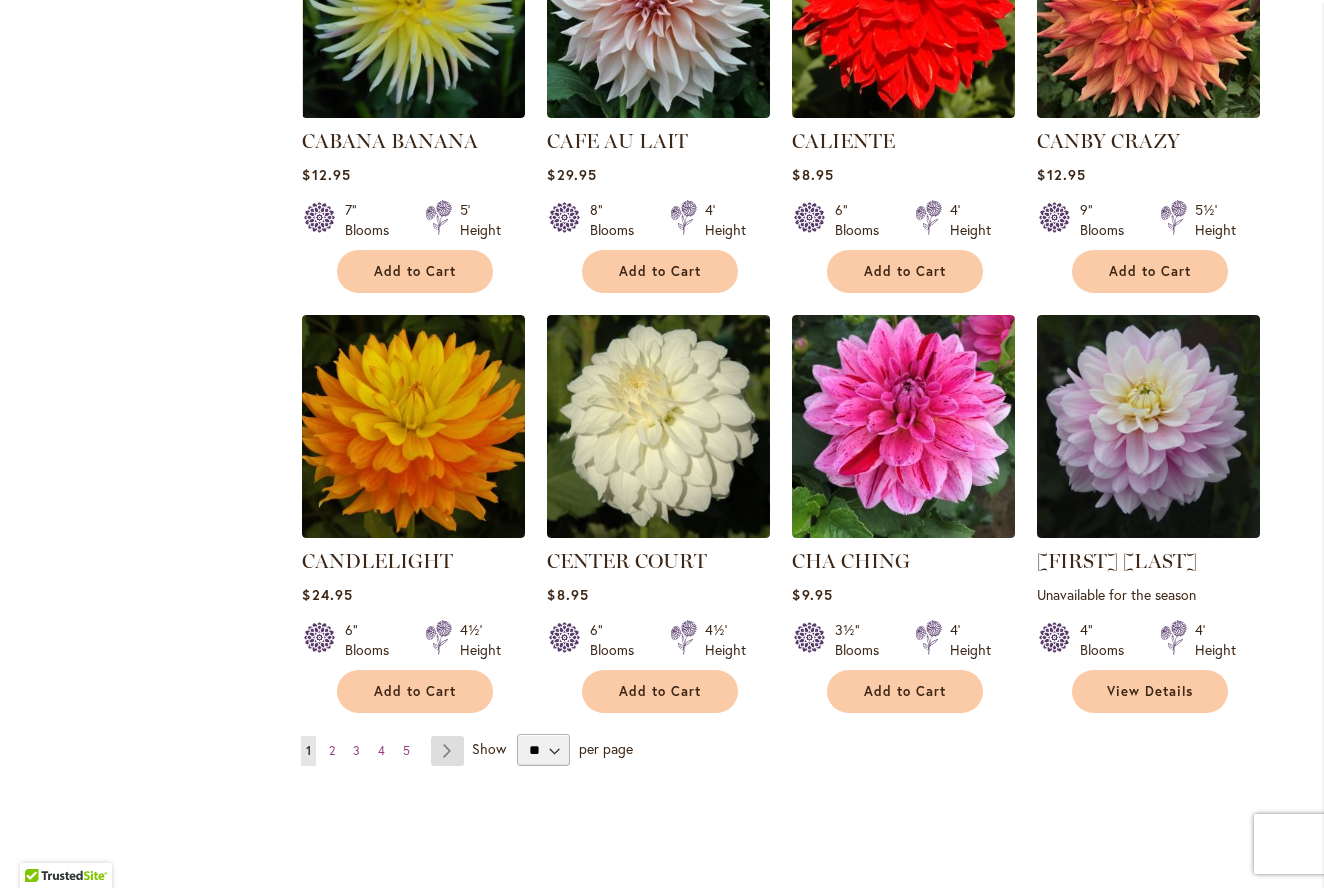 click on "Page
Next" at bounding box center (447, 751) 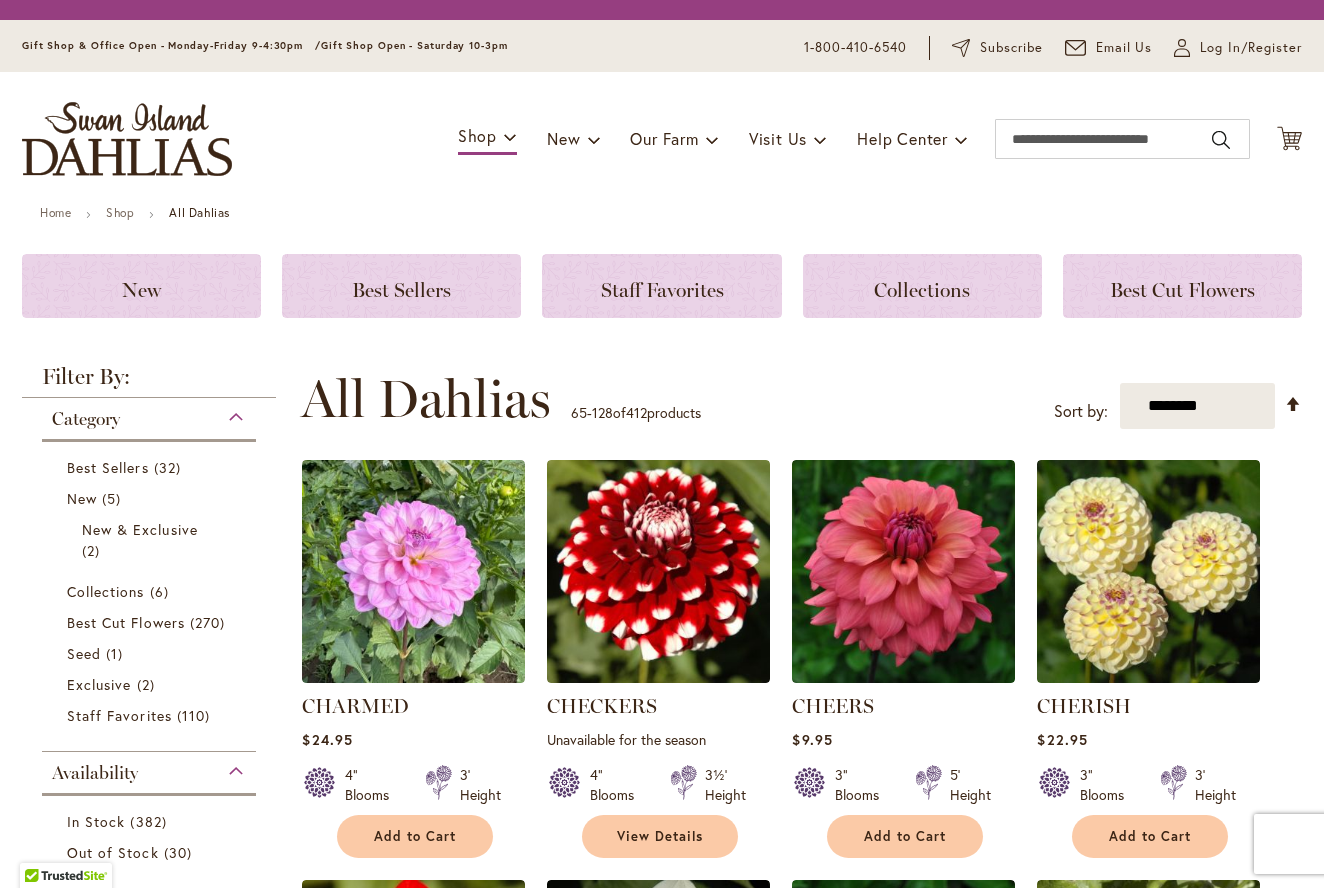 scroll, scrollTop: 0, scrollLeft: 0, axis: both 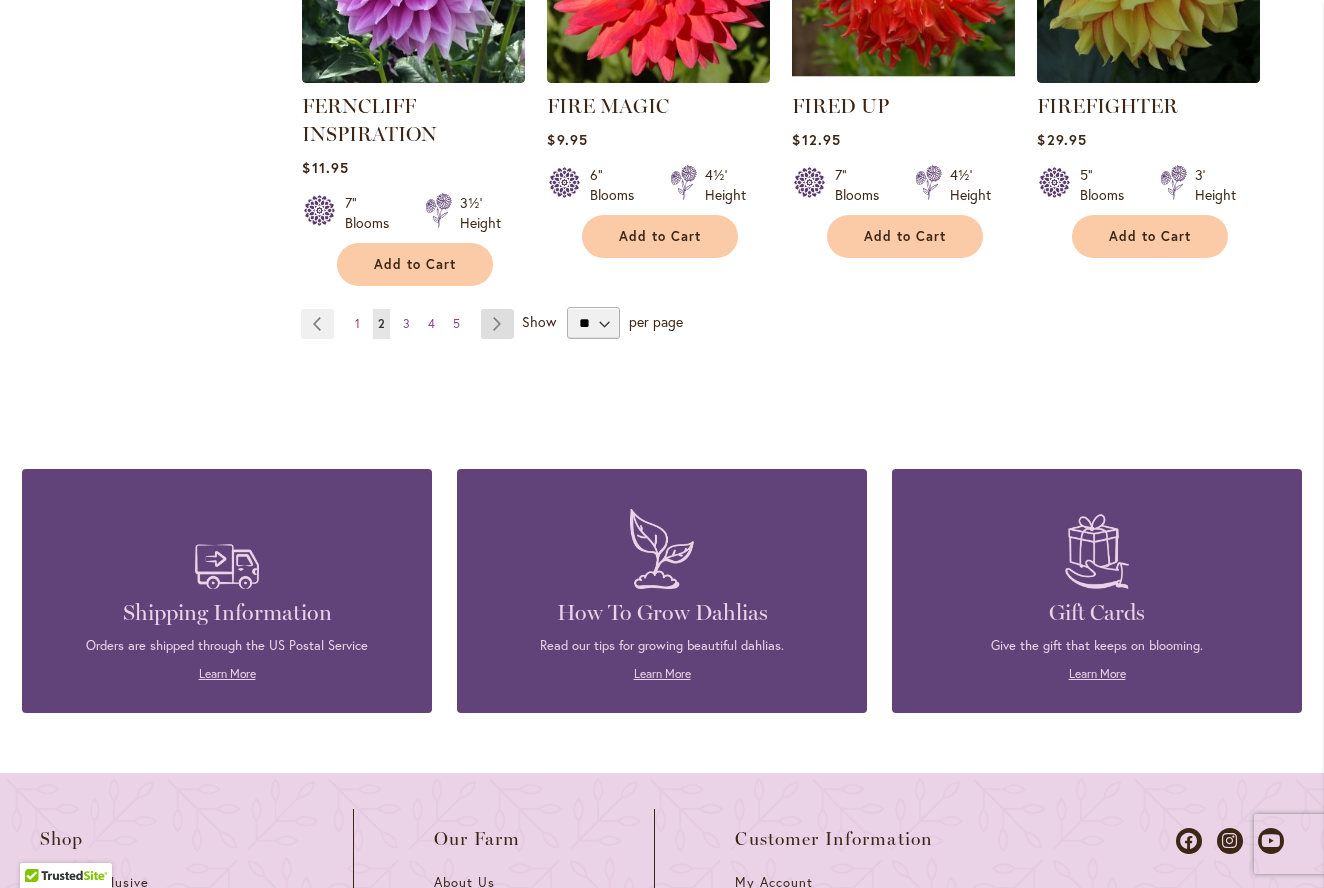 click on "Page
Next" at bounding box center (497, 324) 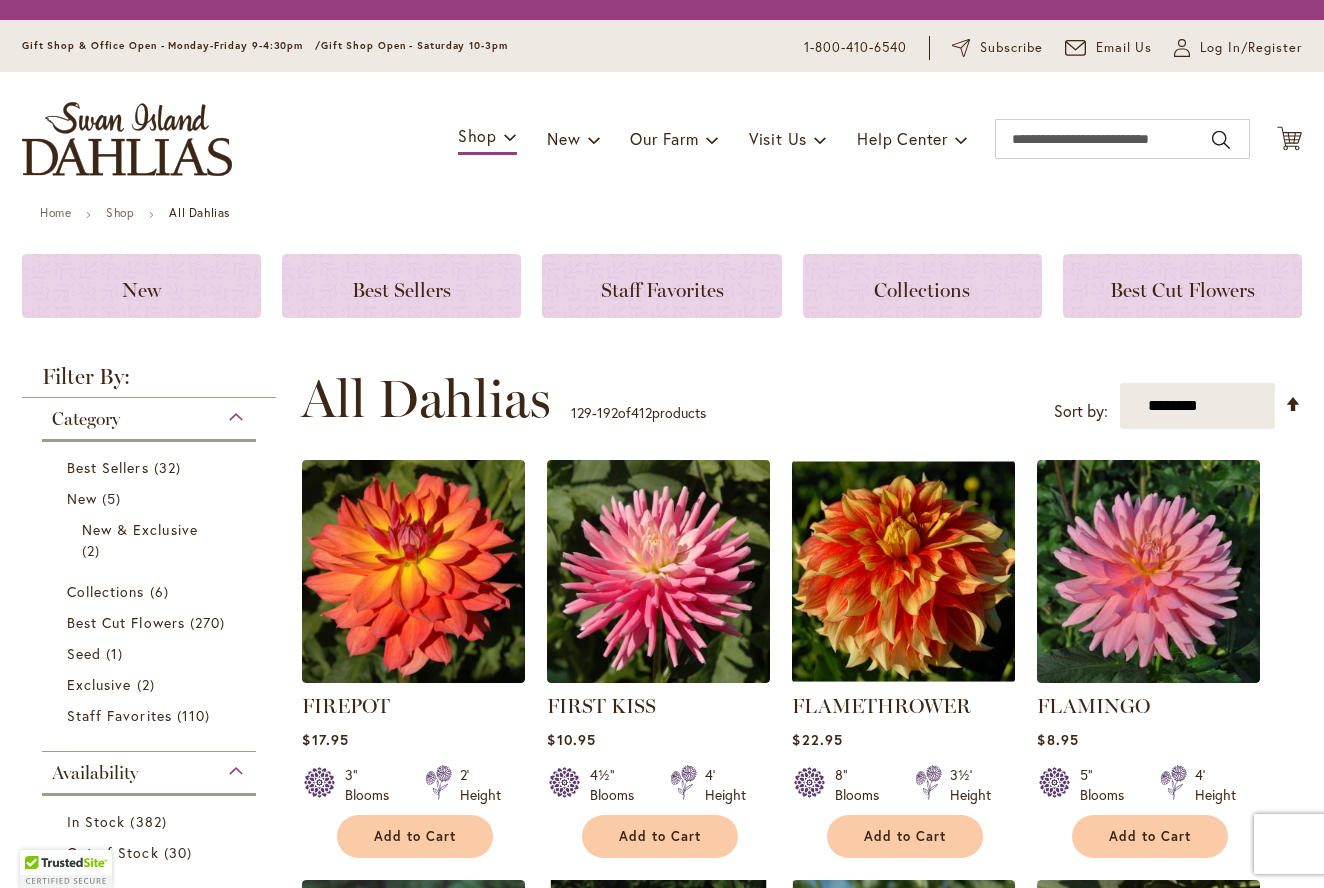scroll, scrollTop: 0, scrollLeft: 0, axis: both 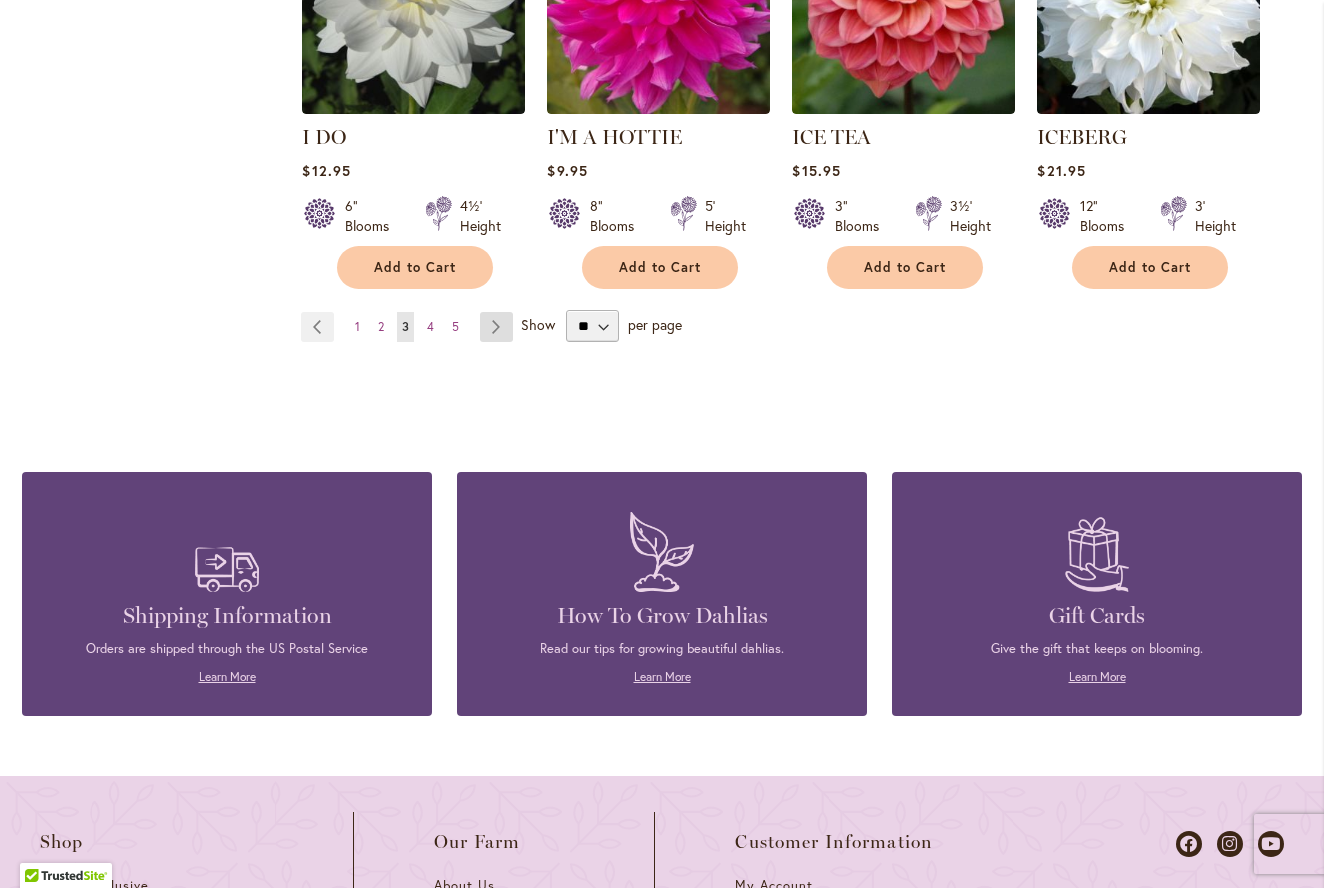 click on "Page
Next" at bounding box center [496, 327] 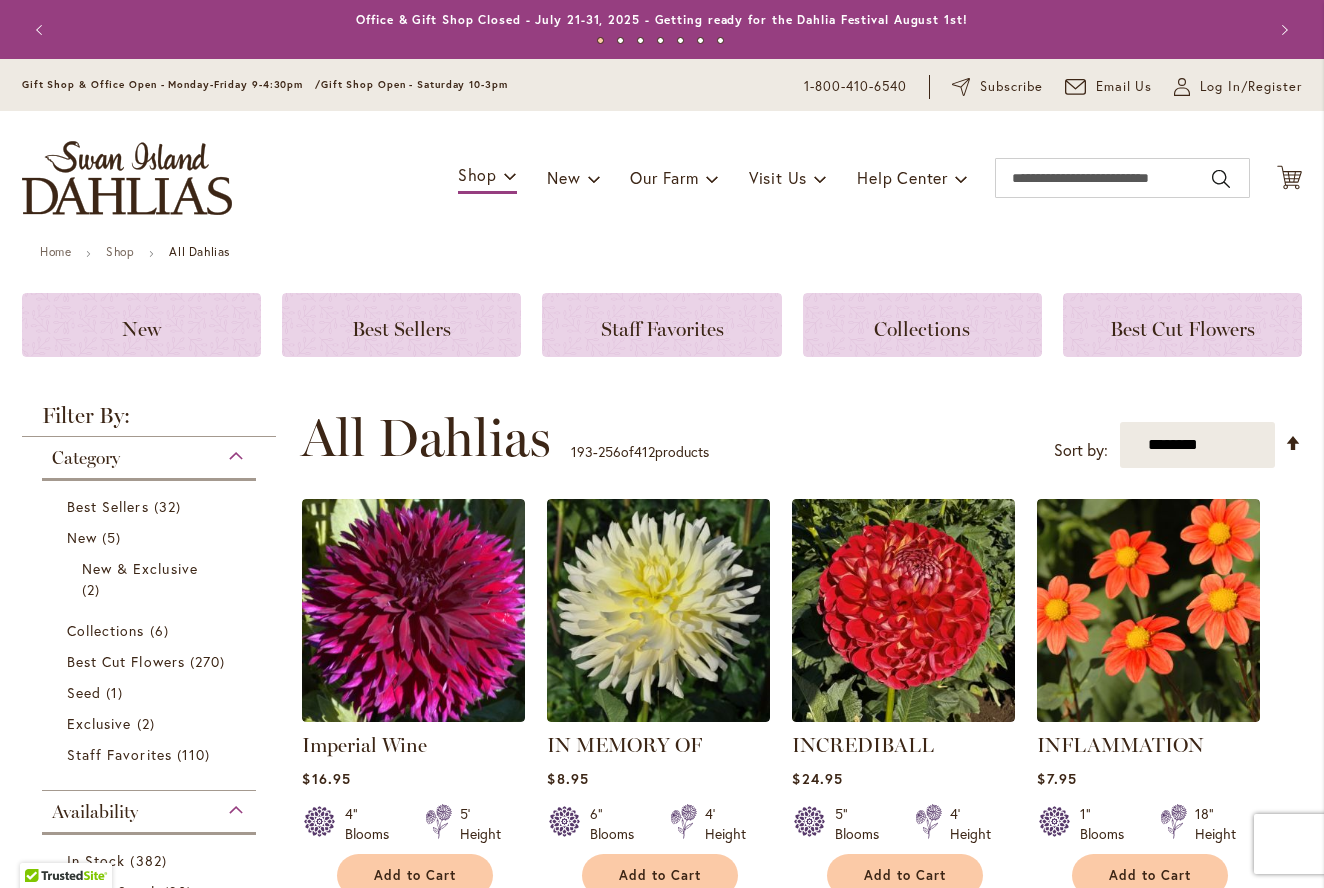 scroll, scrollTop: 0, scrollLeft: 0, axis: both 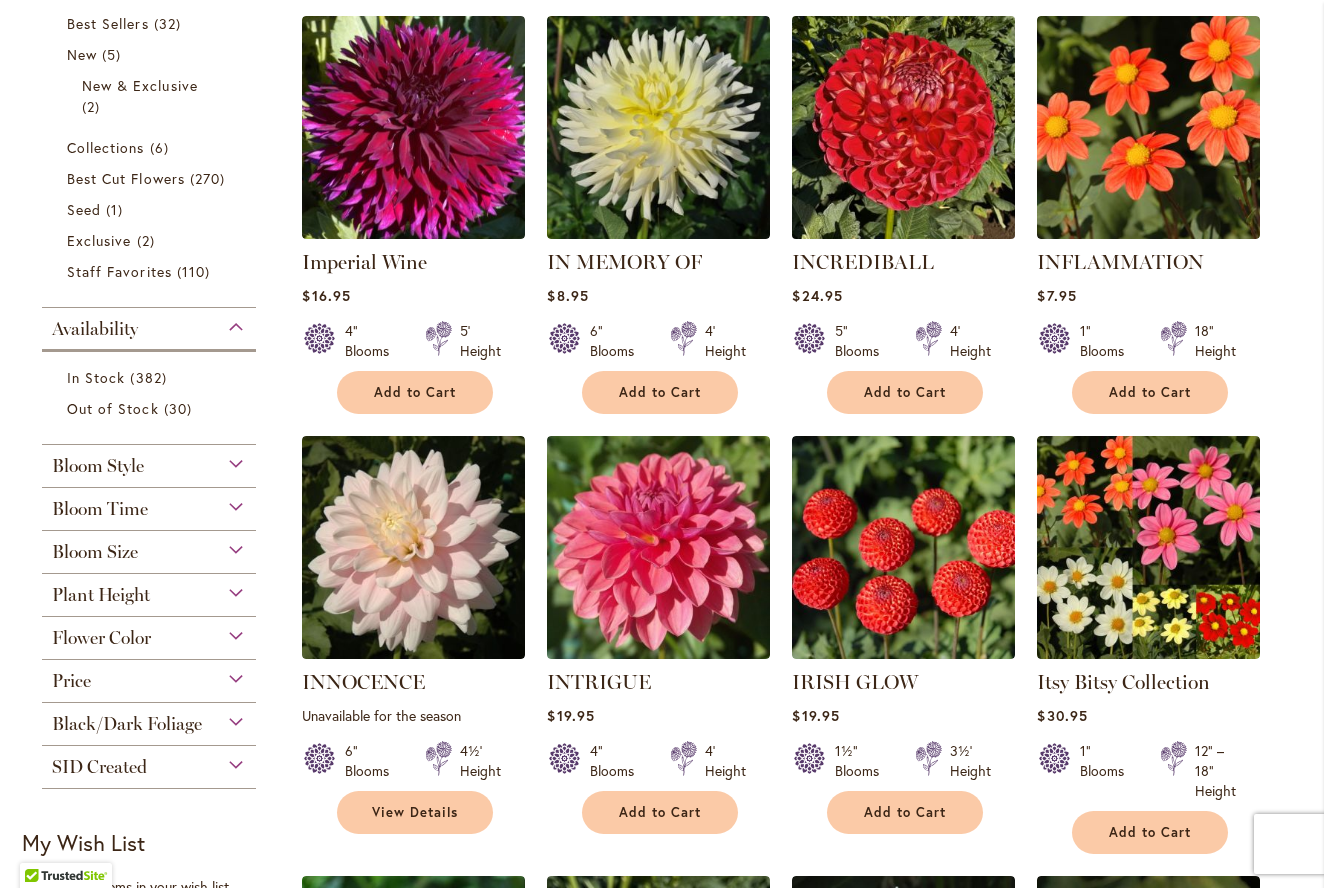 click at bounding box center (904, 128) 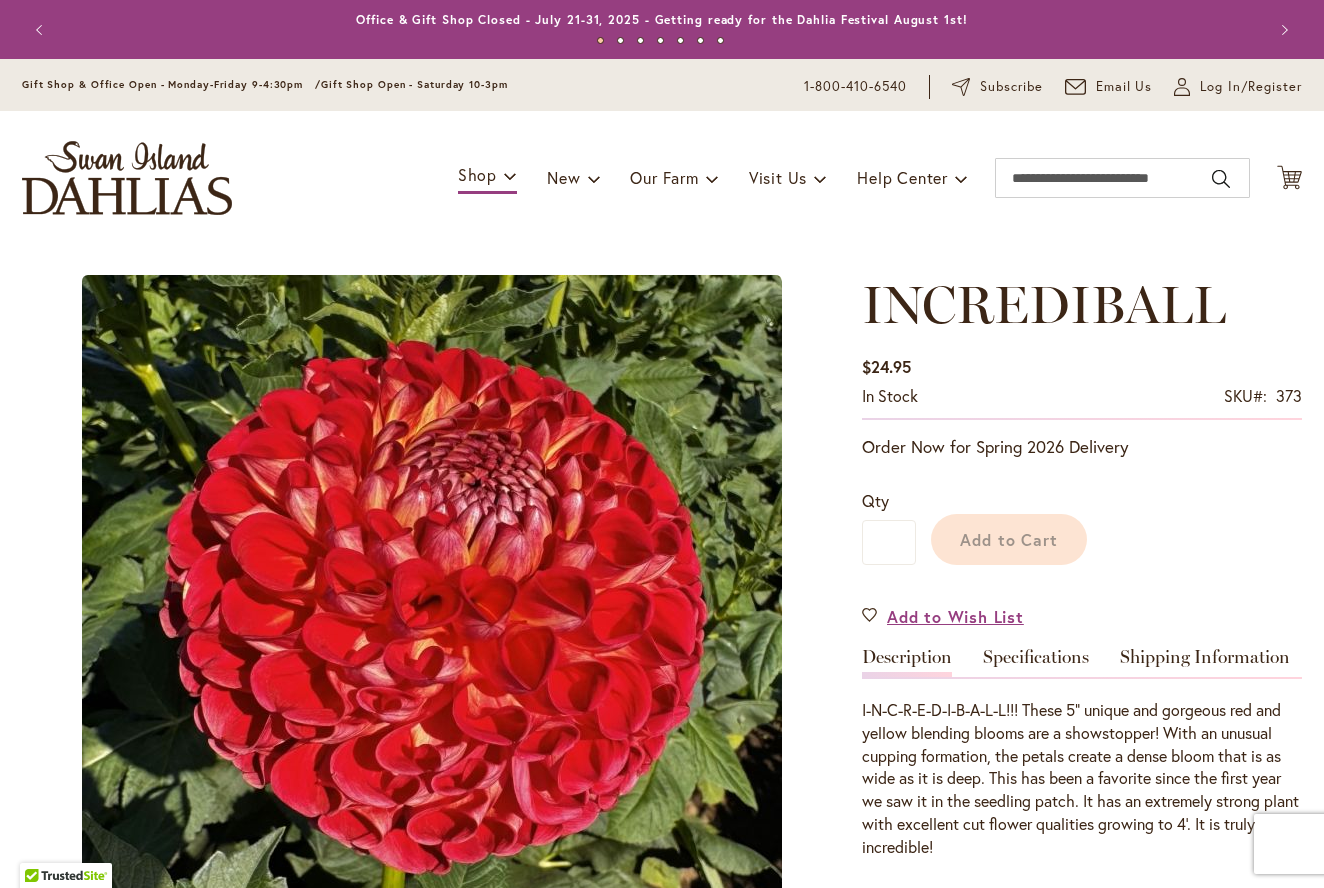 scroll, scrollTop: 0, scrollLeft: 0, axis: both 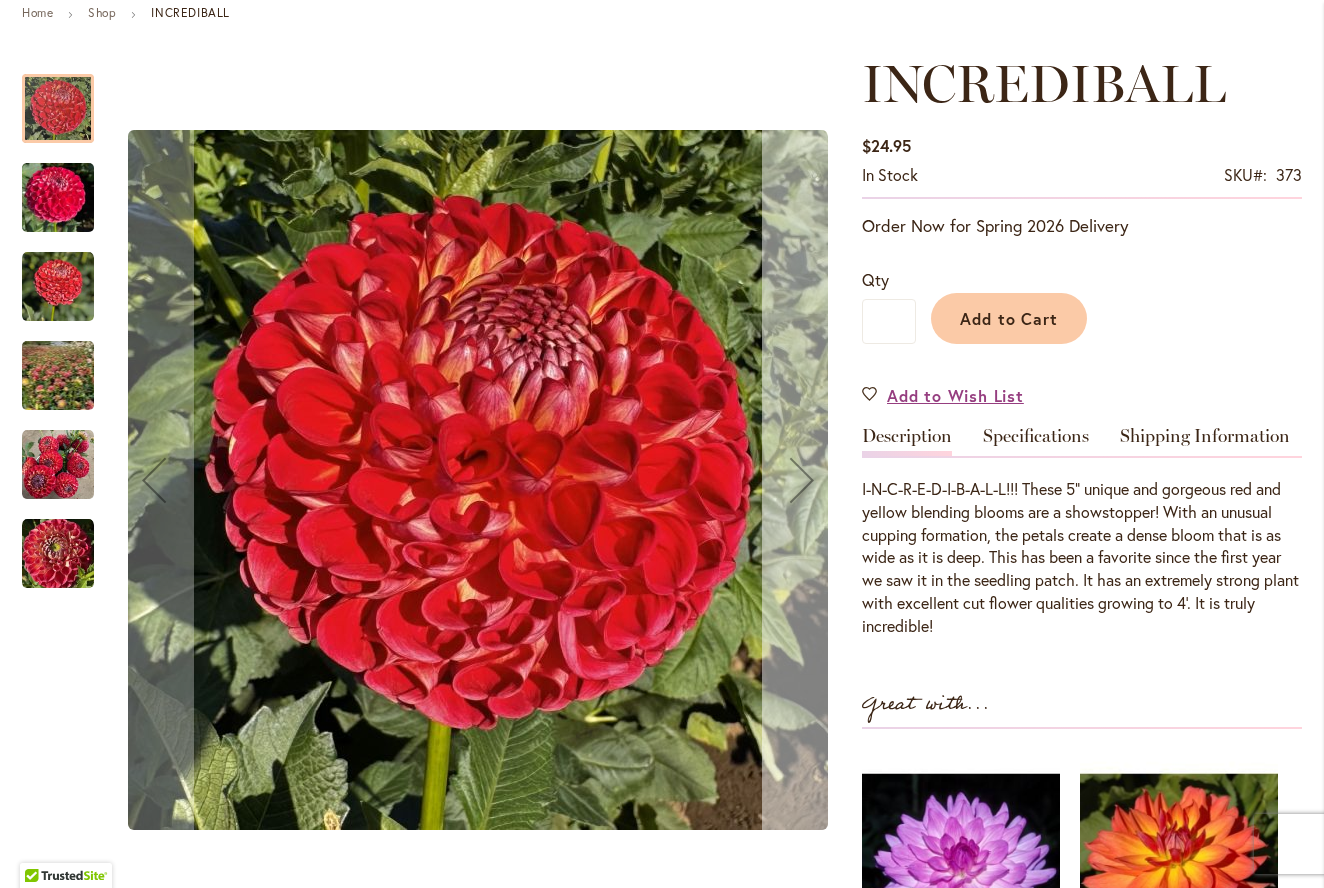 click at bounding box center [802, 480] 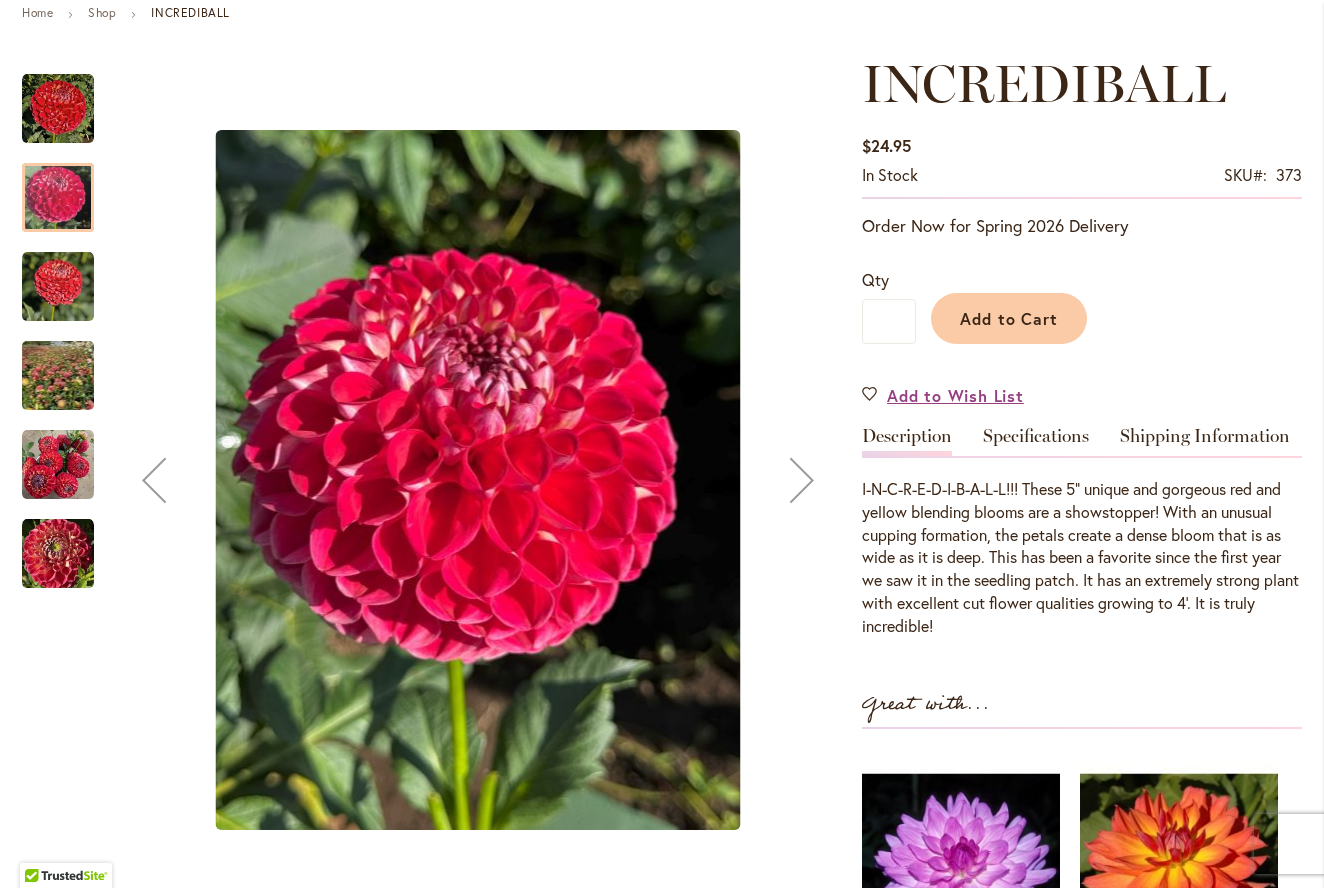 click at bounding box center (802, 480) 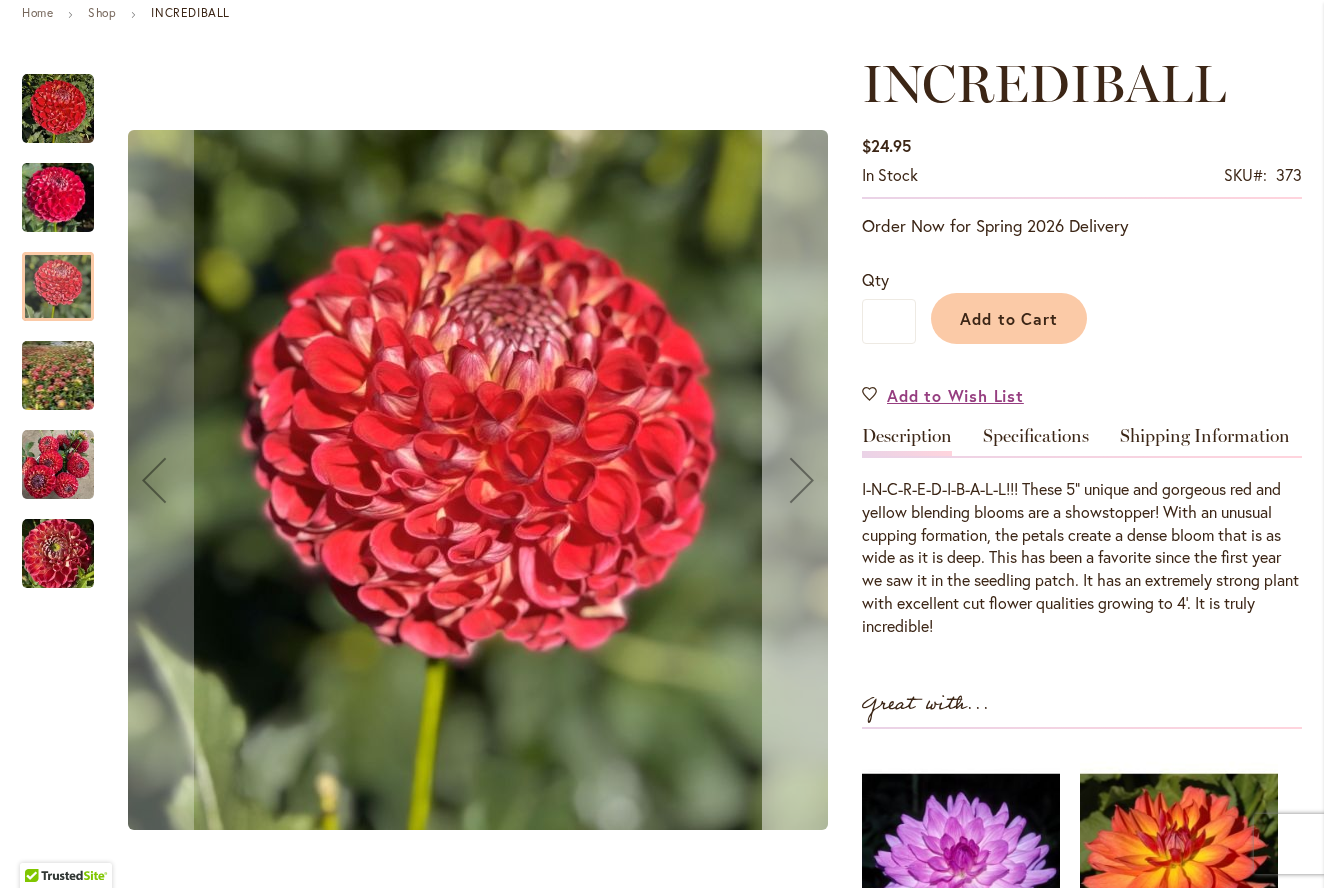 click at bounding box center [802, 480] 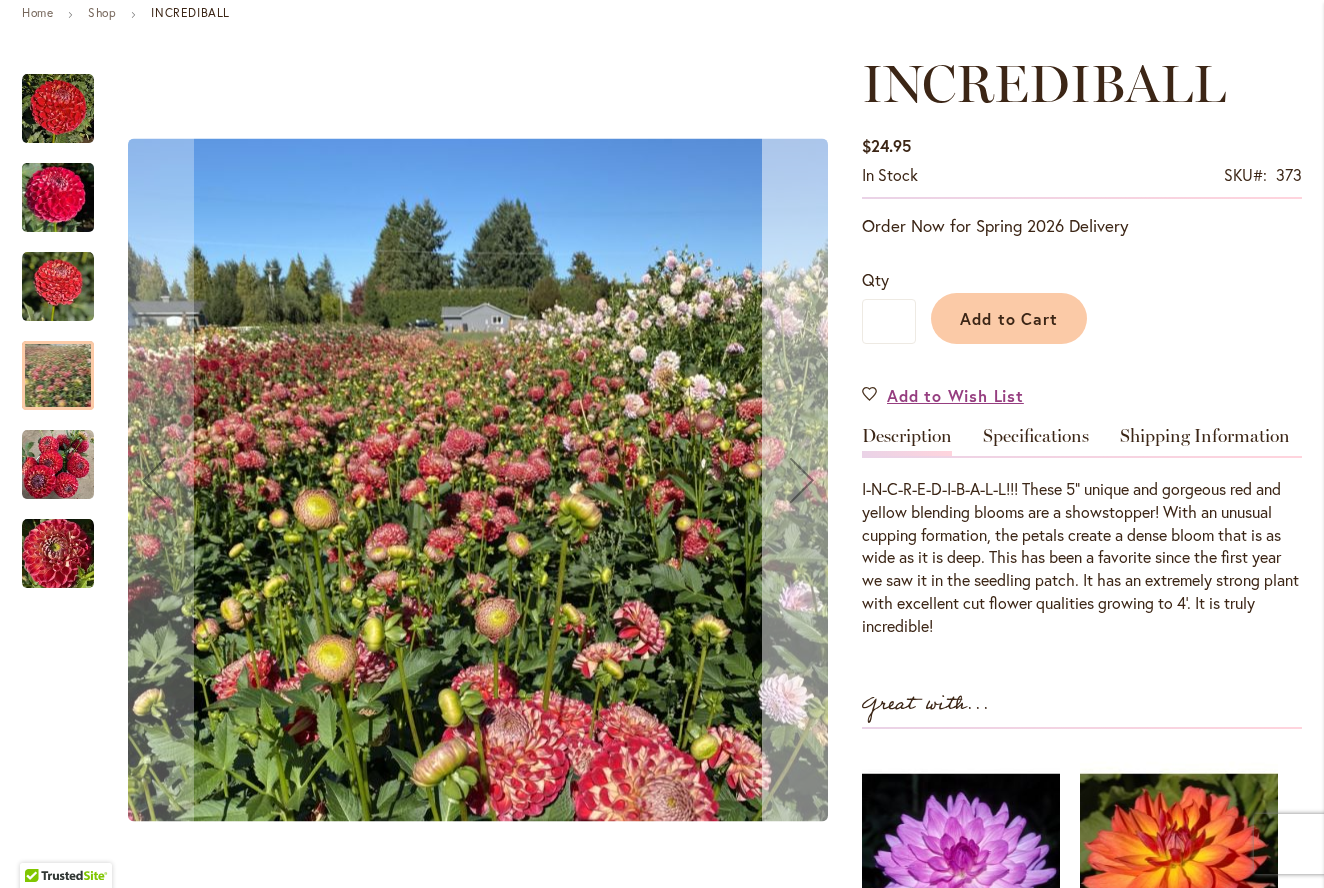click at bounding box center (802, 480) 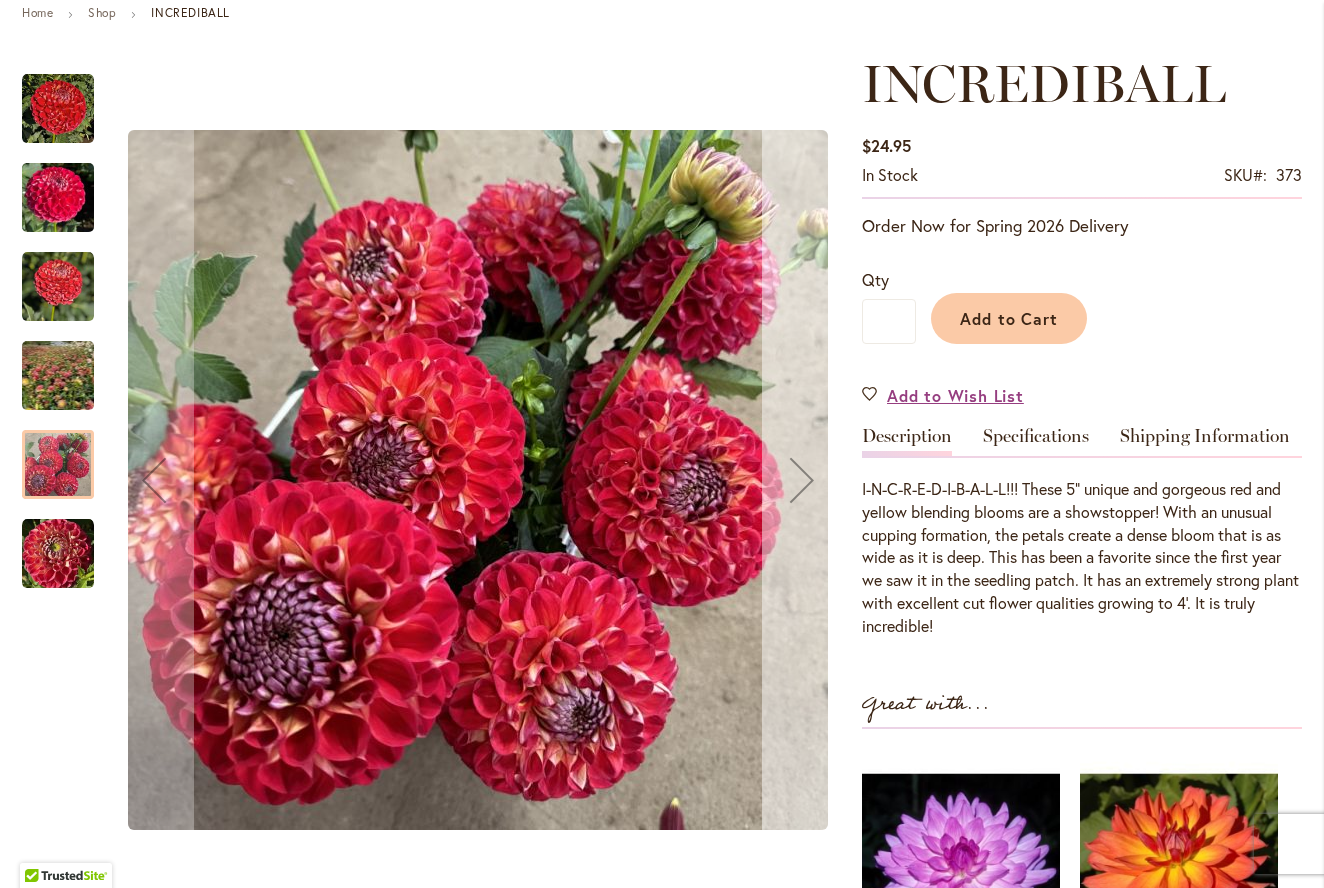 click at bounding box center [802, 480] 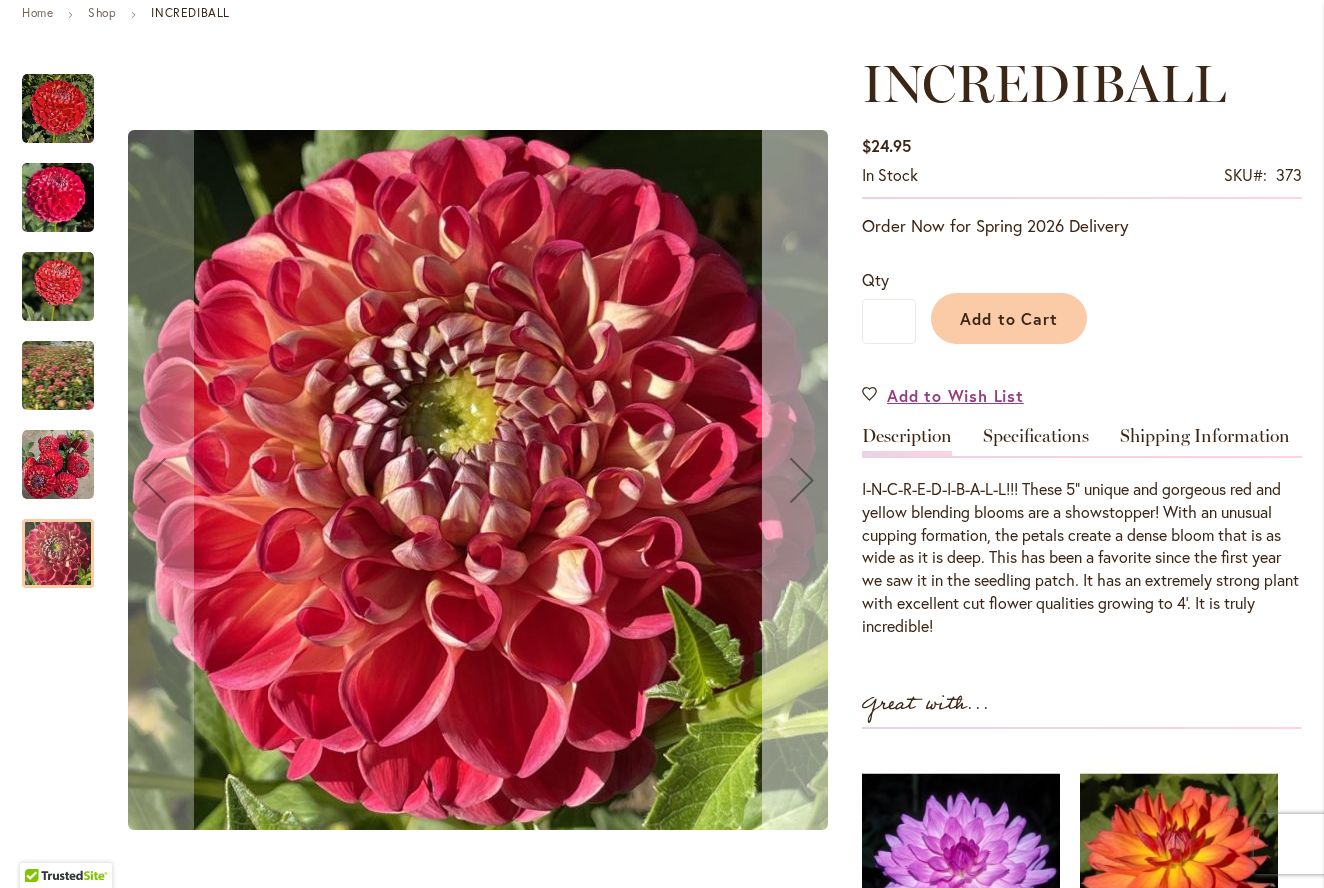 click at bounding box center (802, 480) 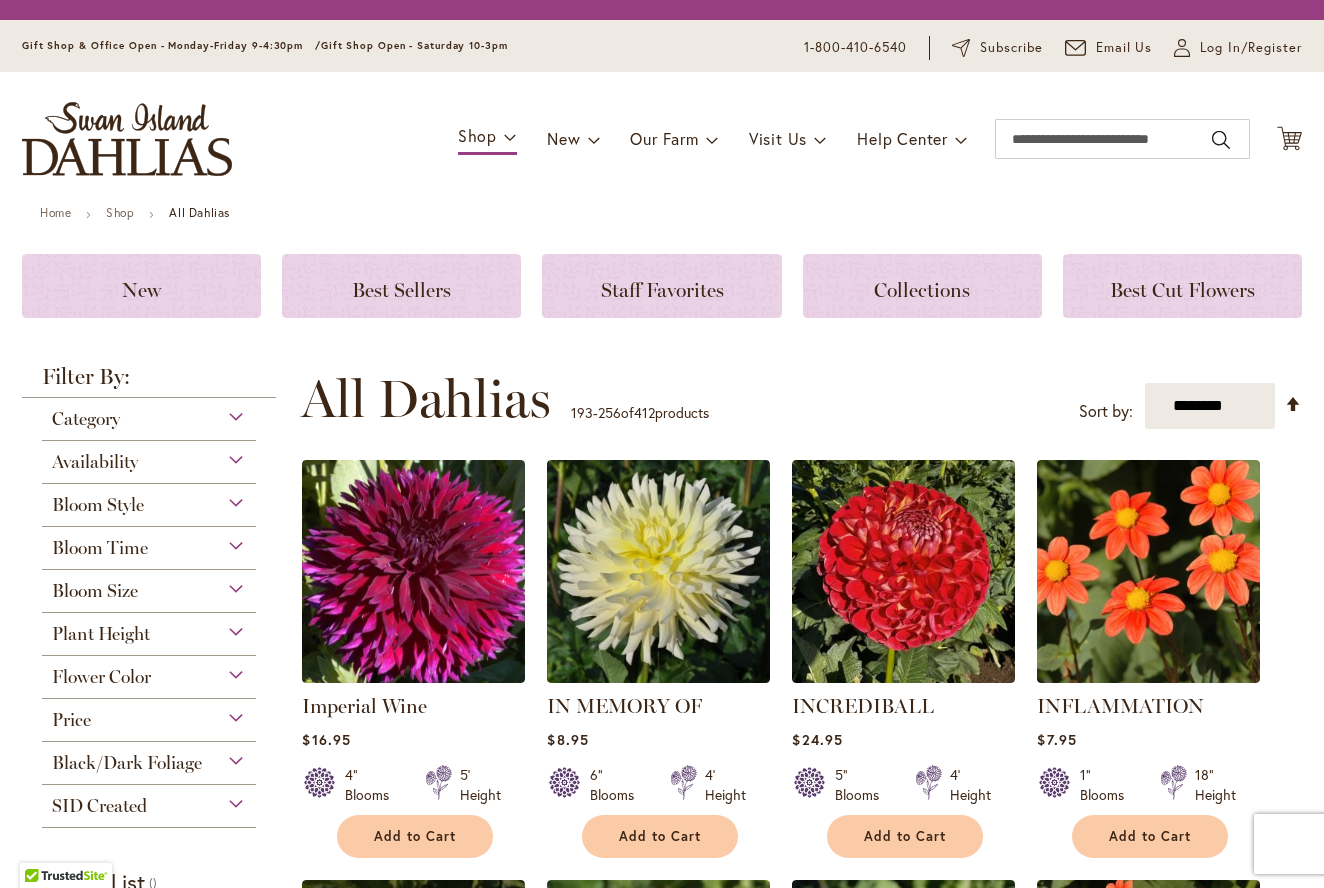 scroll, scrollTop: 0, scrollLeft: 0, axis: both 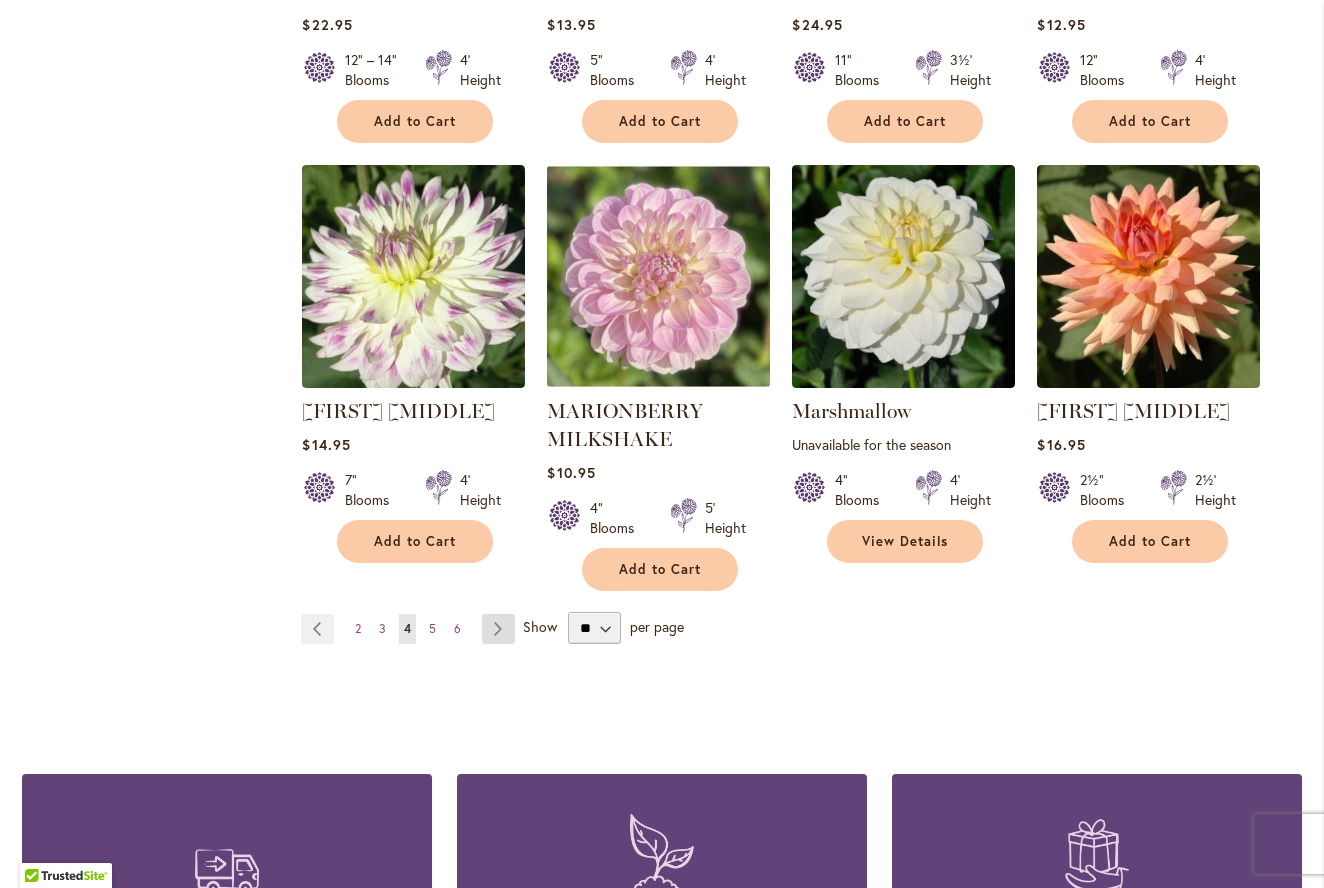 click on "Page
Next" at bounding box center [498, 629] 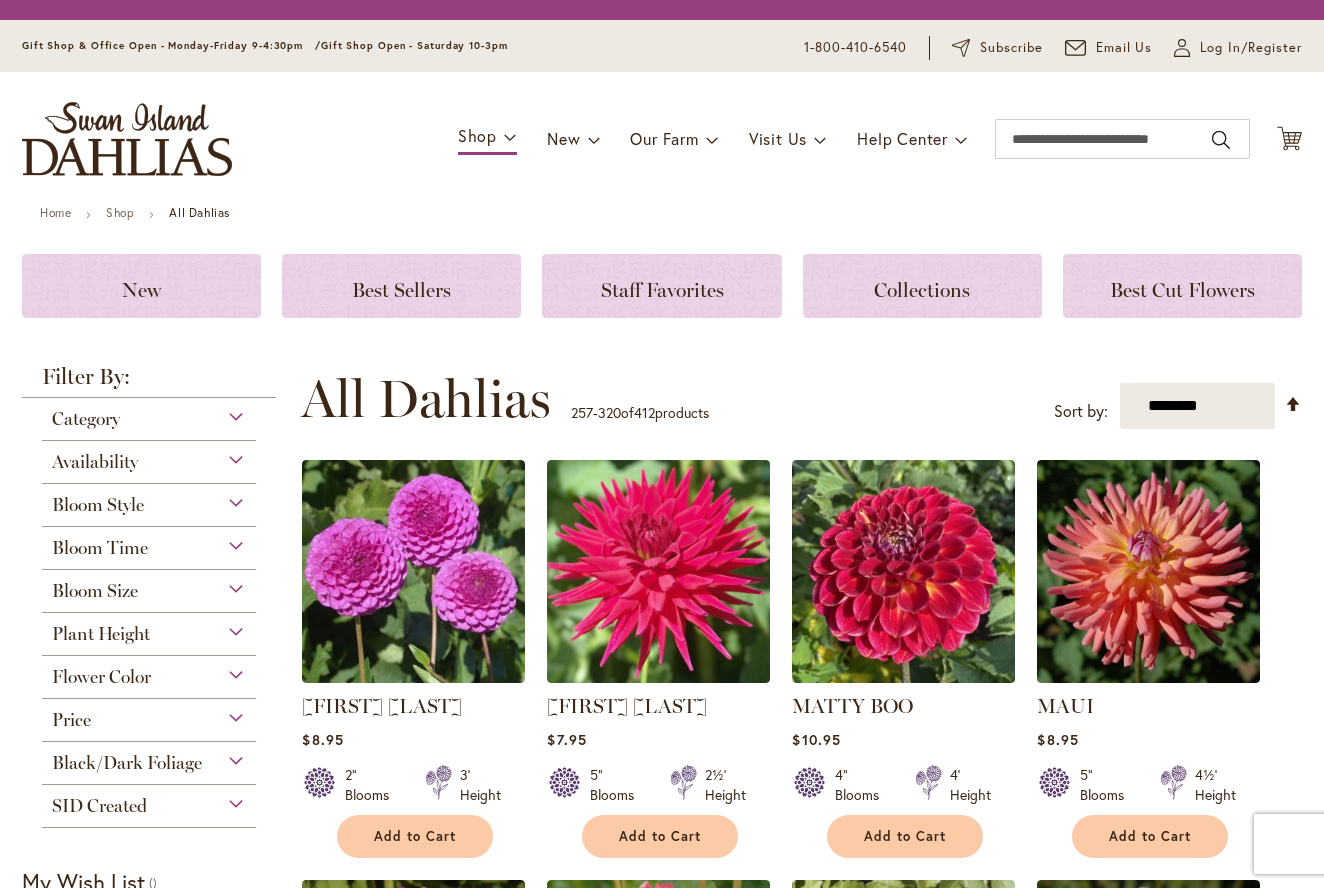 scroll, scrollTop: 0, scrollLeft: 0, axis: both 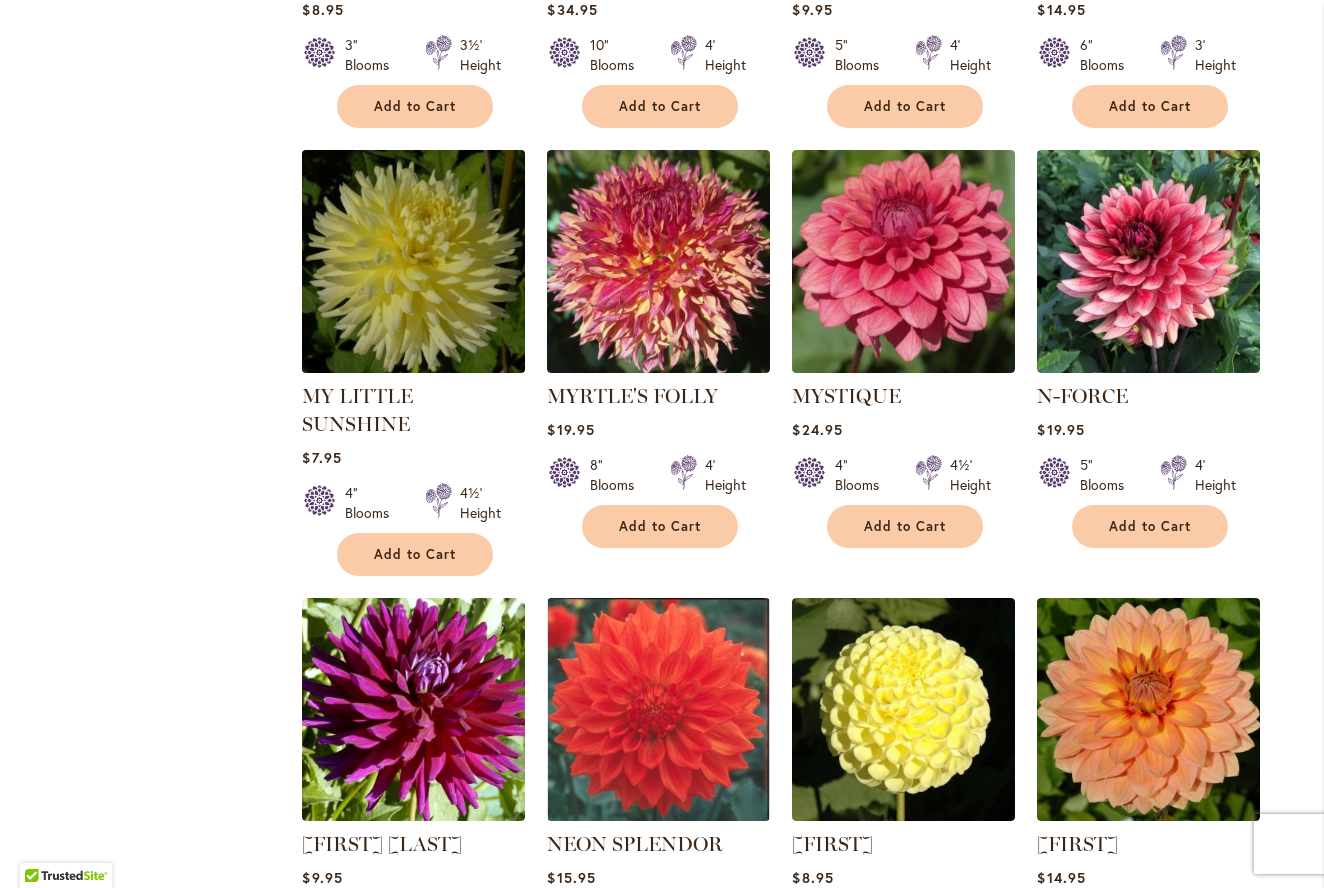 click at bounding box center (414, 262) 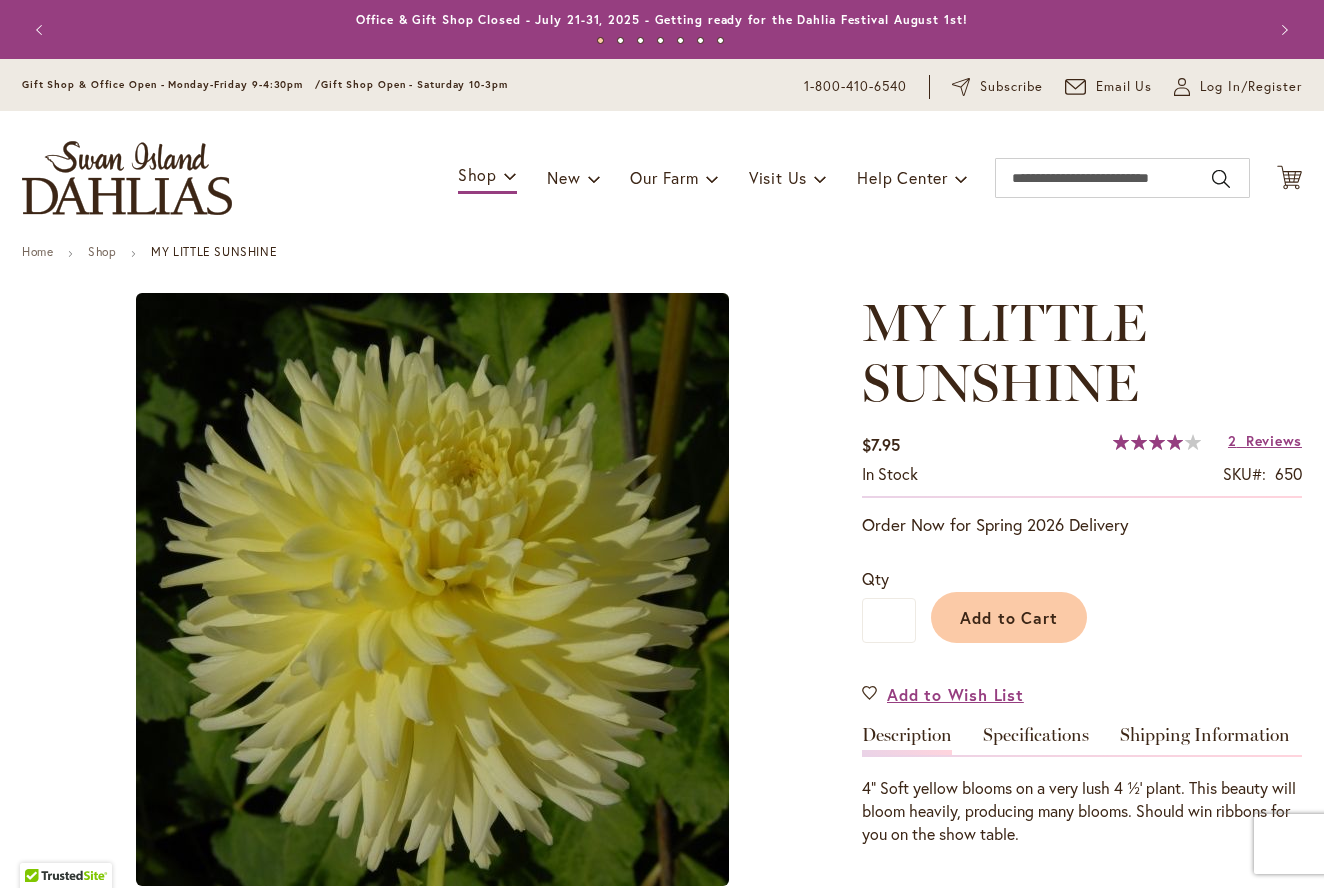 scroll, scrollTop: 0, scrollLeft: 0, axis: both 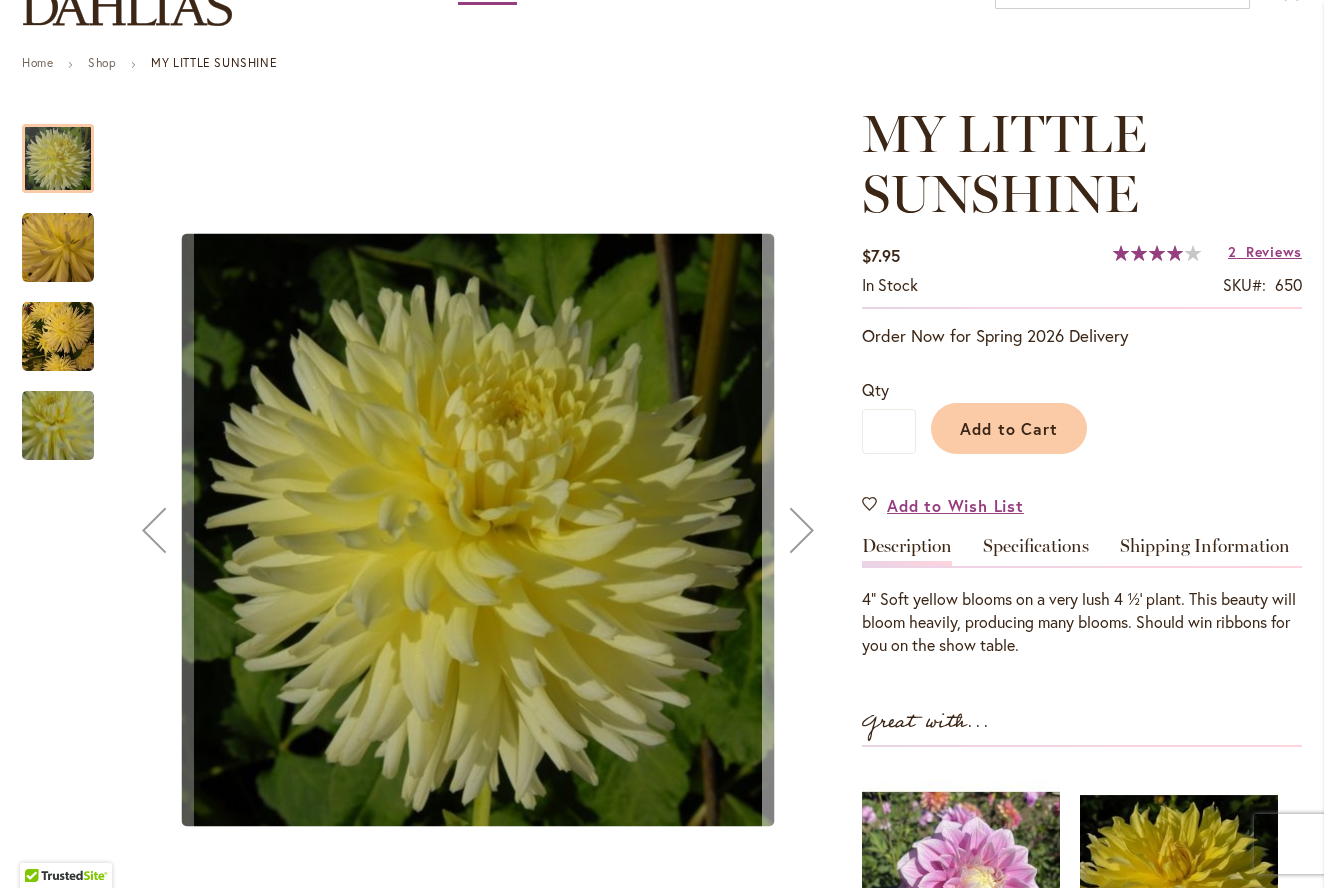 click at bounding box center [802, 530] 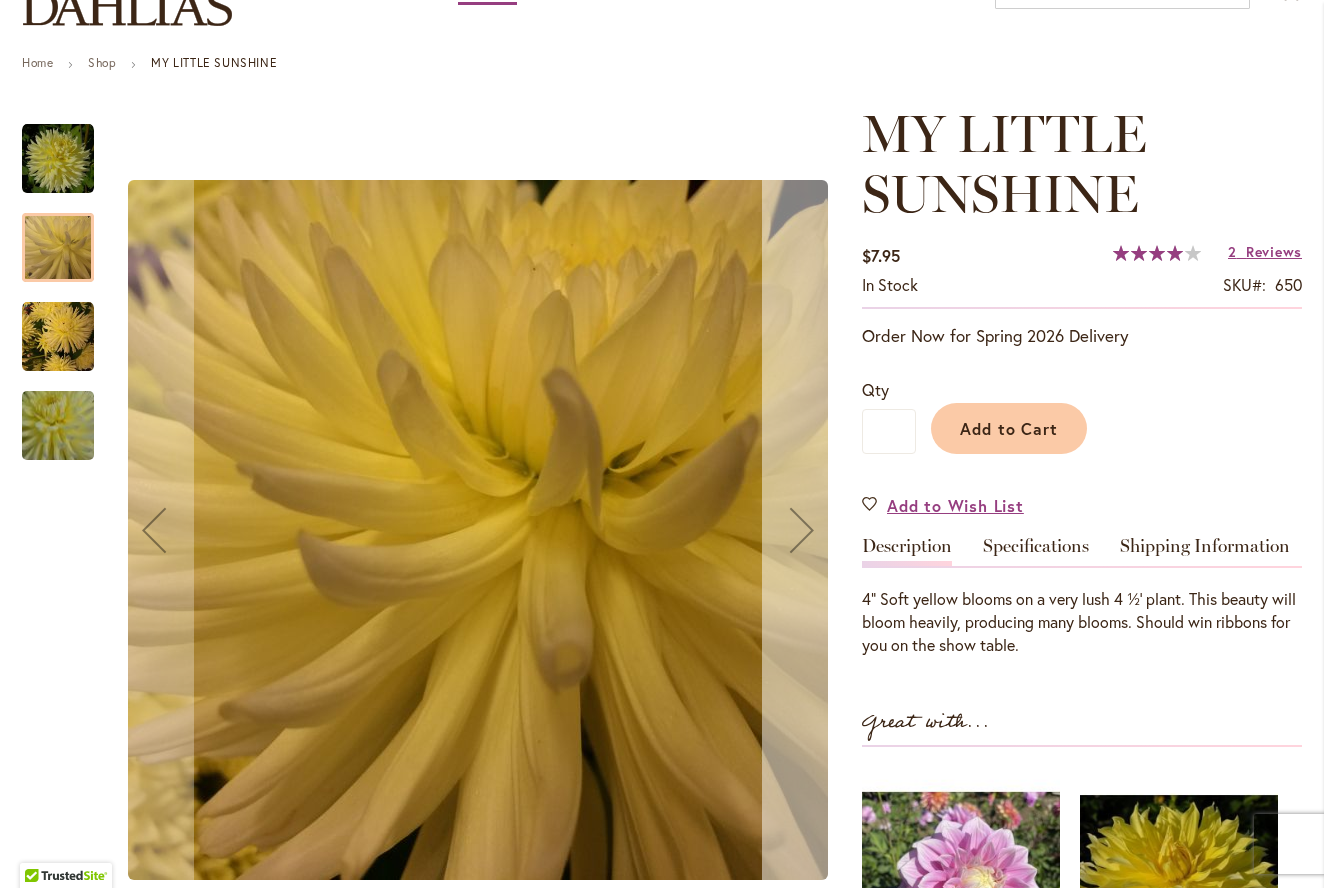 click at bounding box center [802, 530] 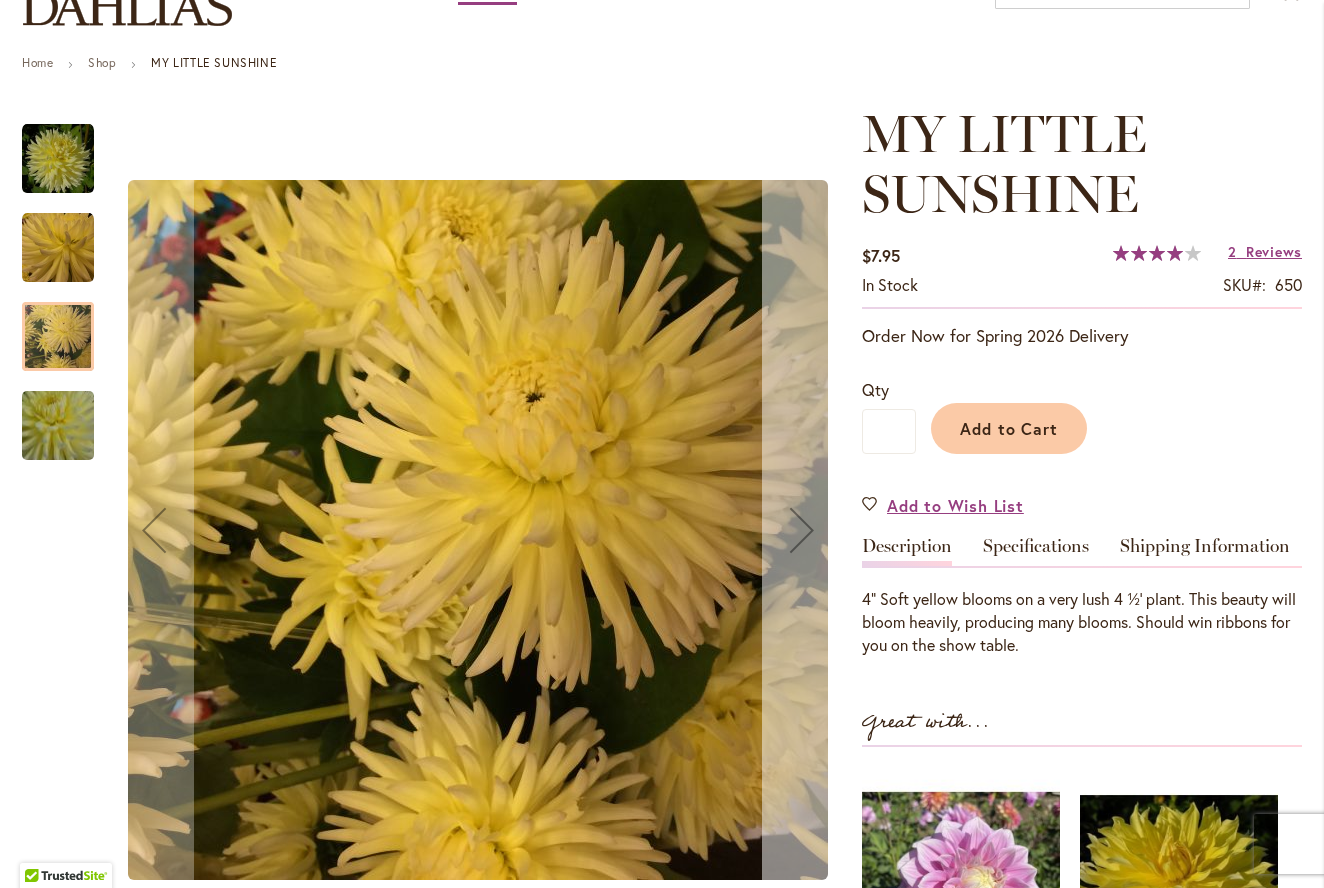 click at bounding box center [802, 530] 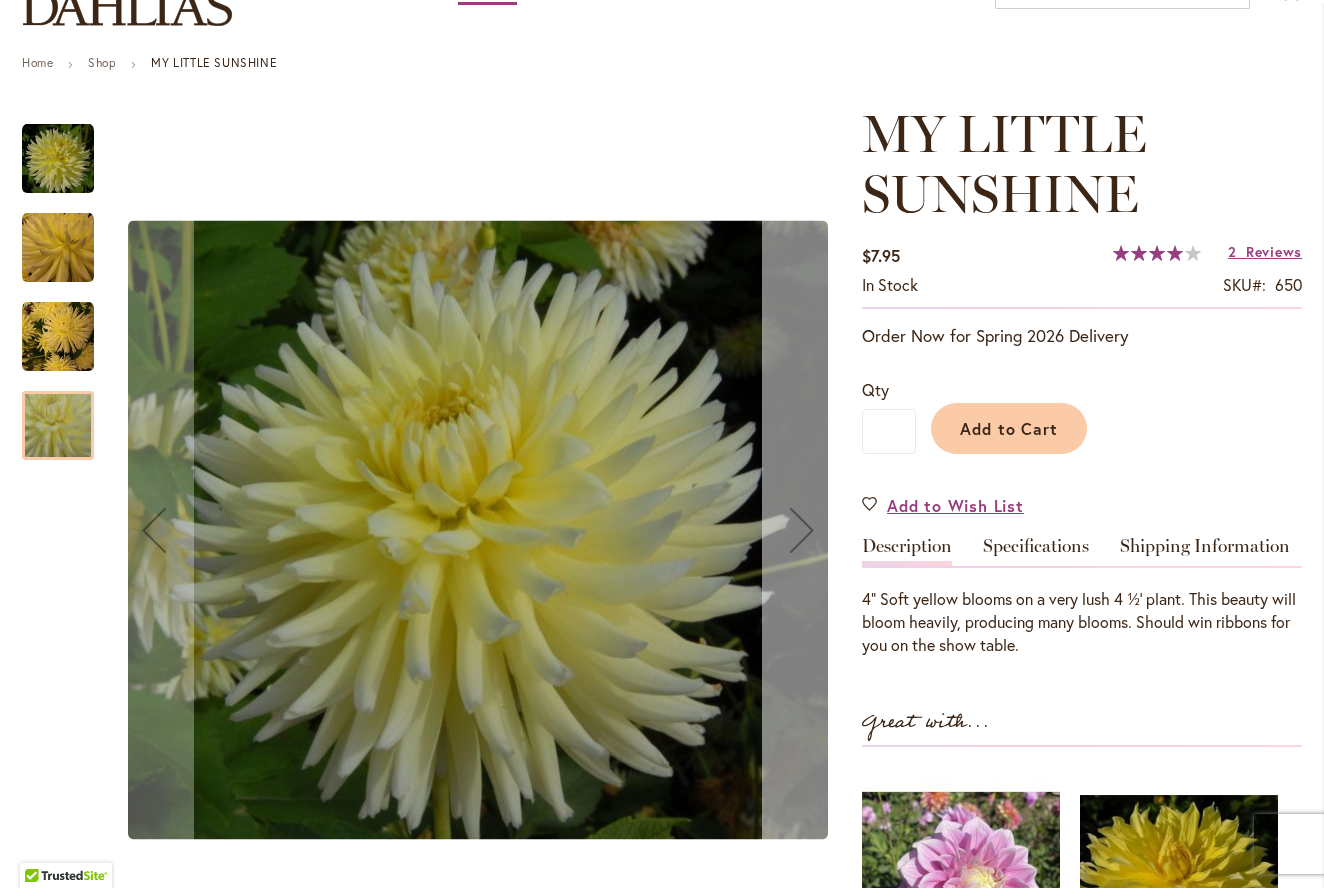 click at bounding box center (802, 530) 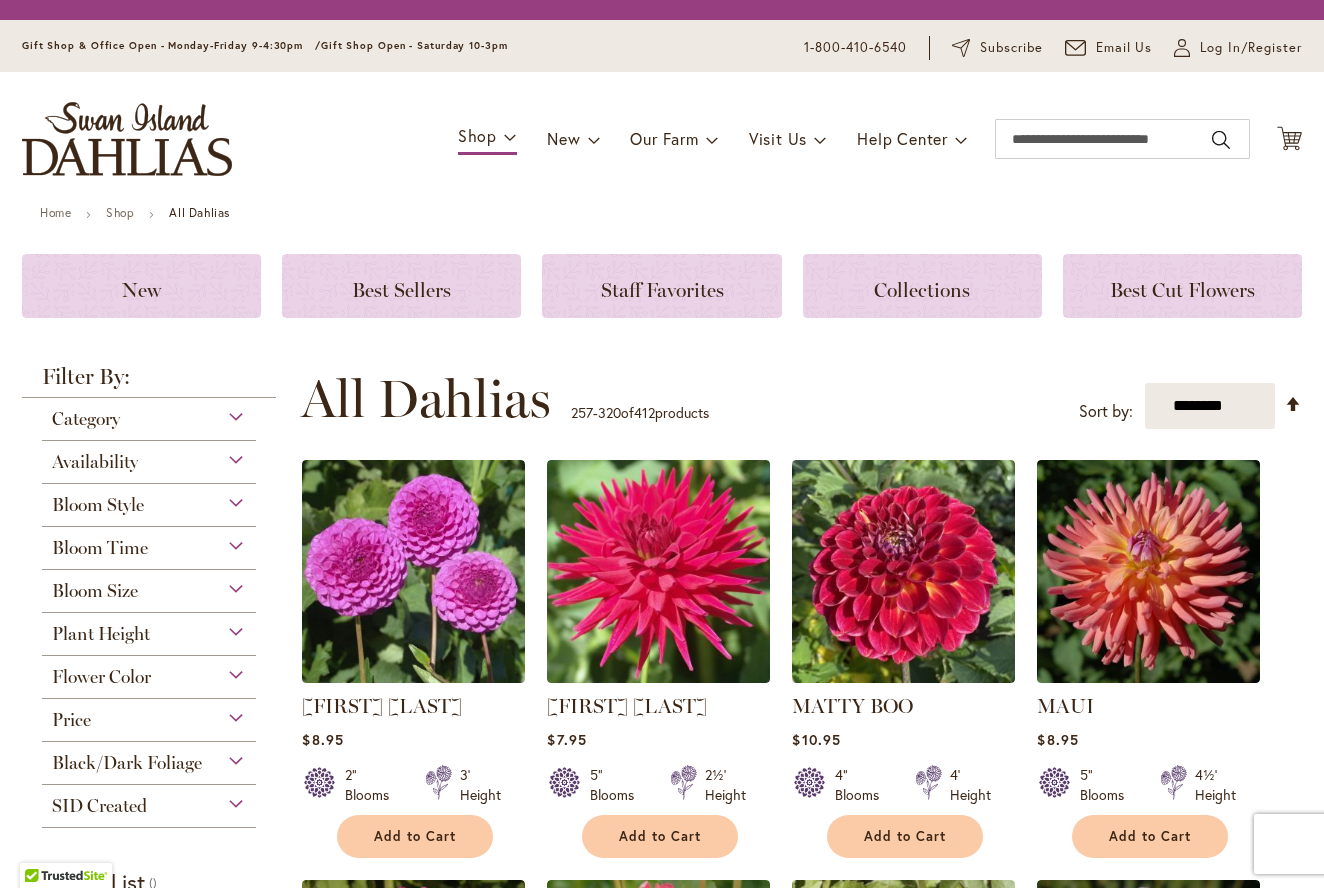 scroll, scrollTop: 0, scrollLeft: 0, axis: both 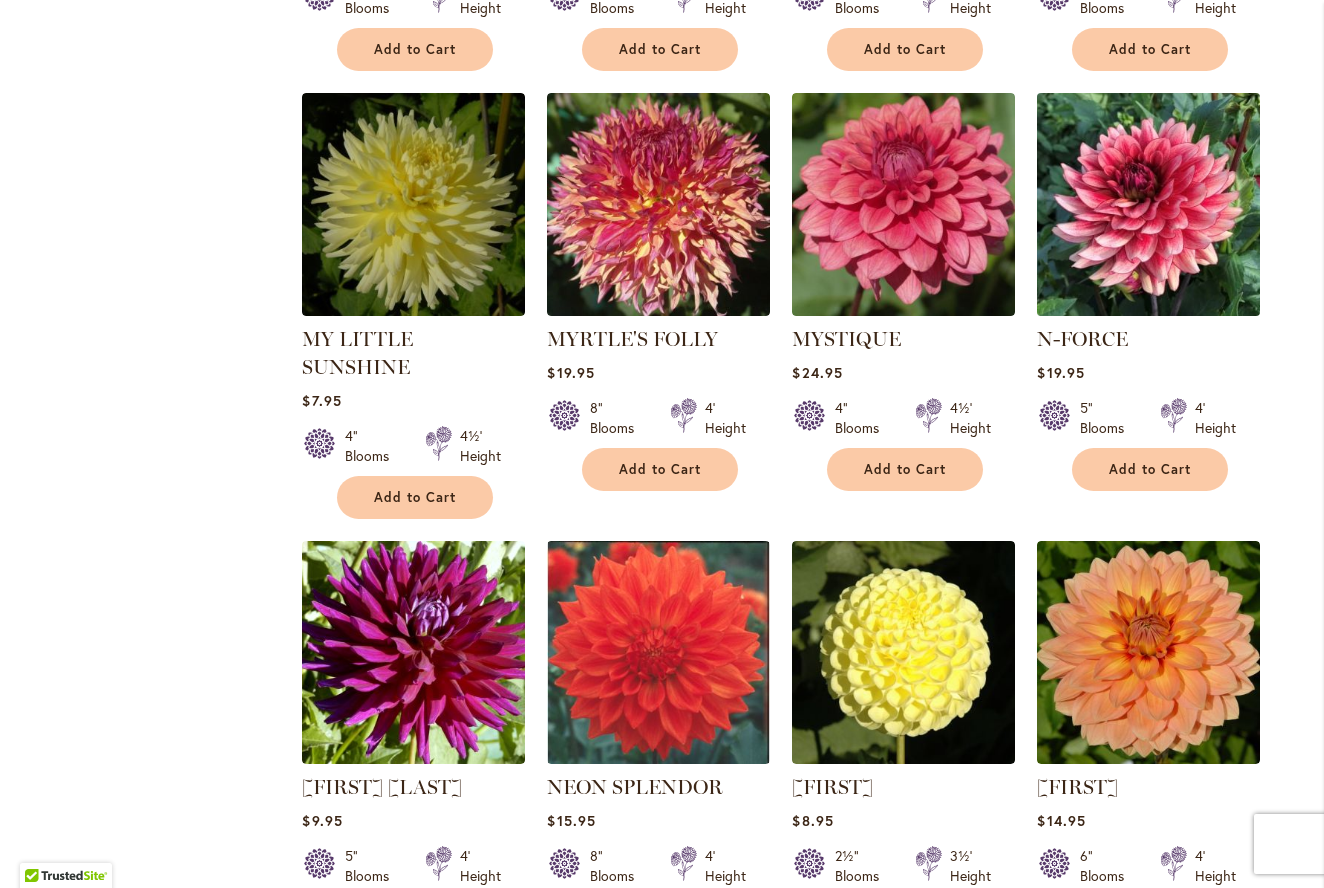click at bounding box center [1149, 205] 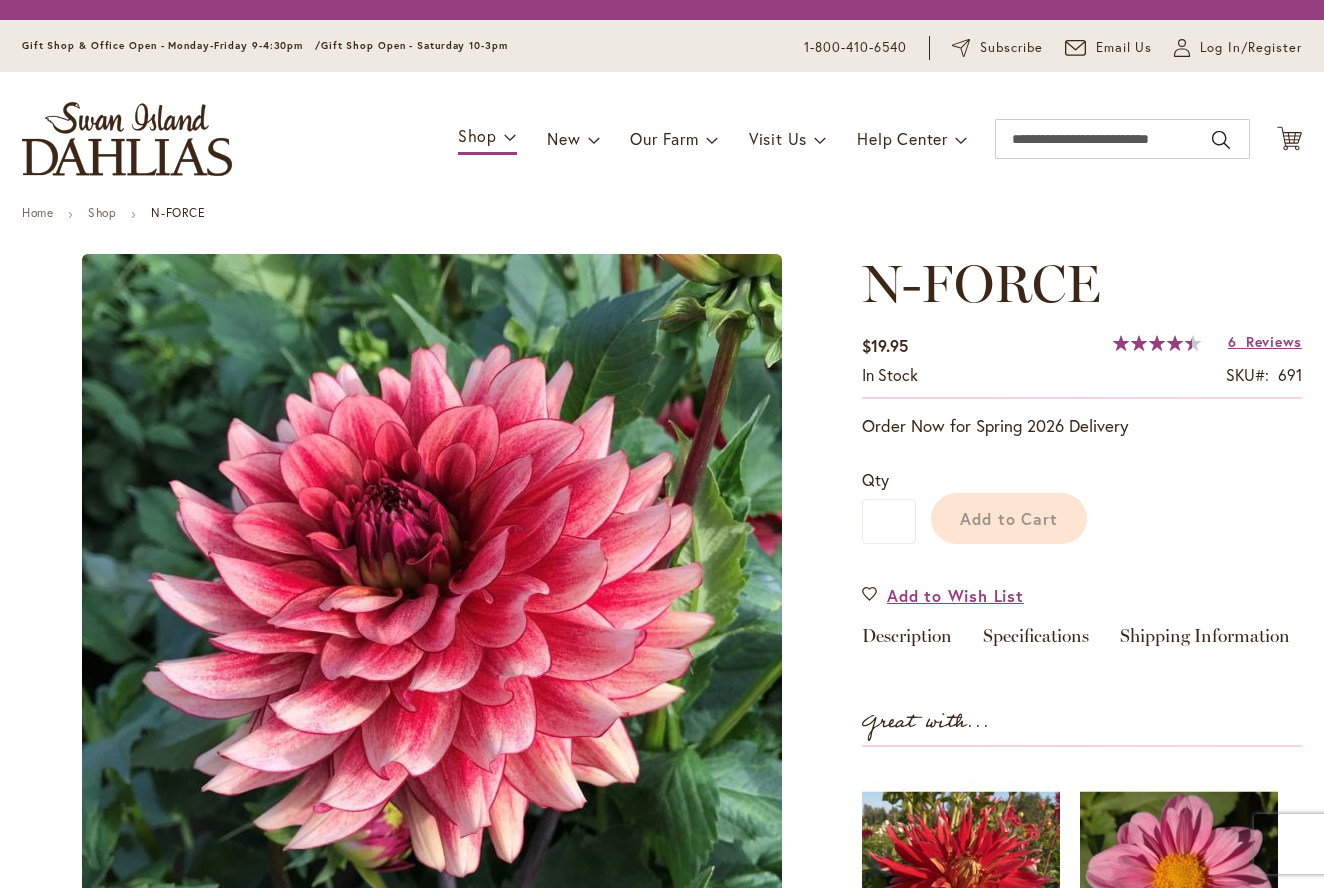 scroll, scrollTop: 0, scrollLeft: 0, axis: both 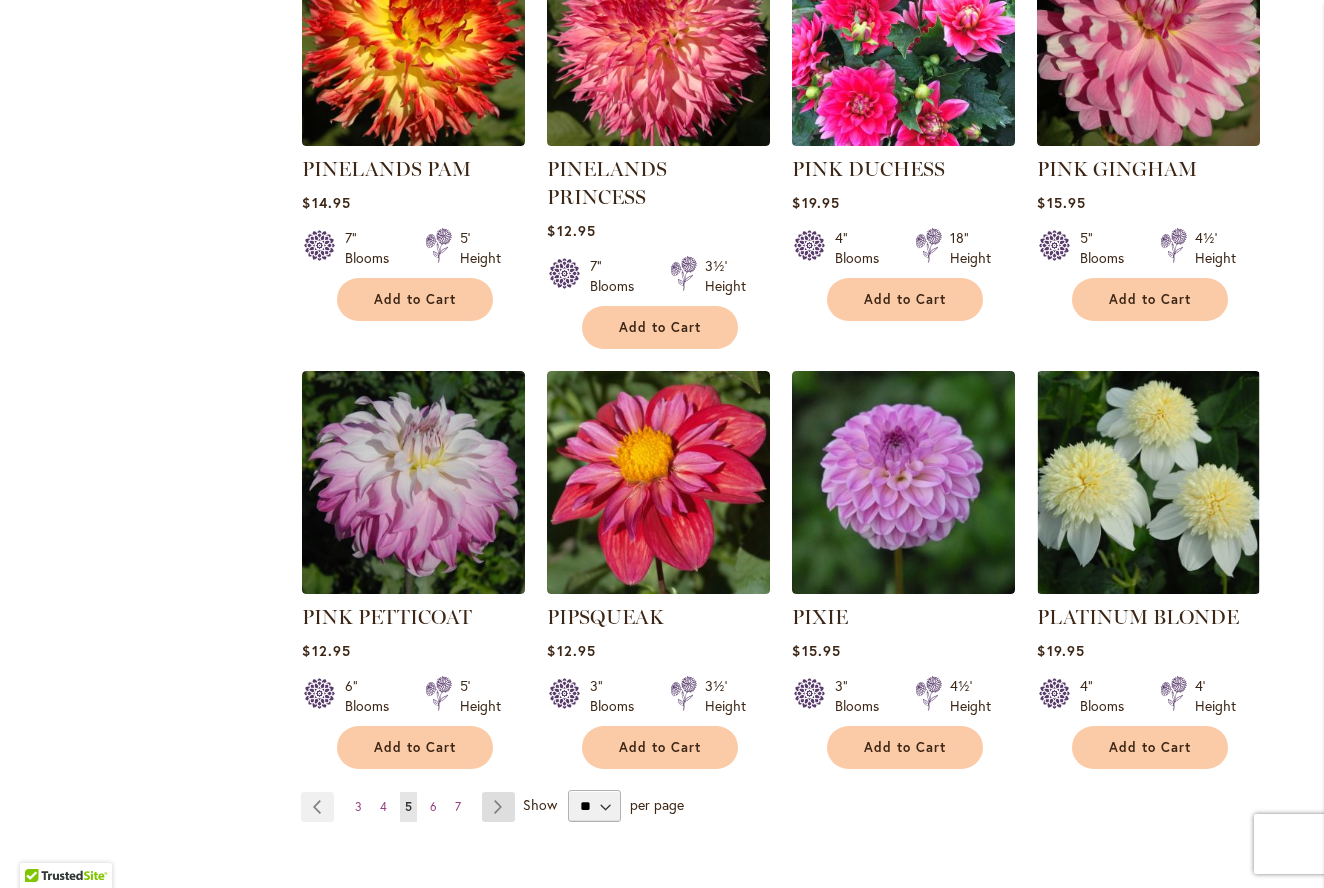 click on "Page
Next" at bounding box center (498, 807) 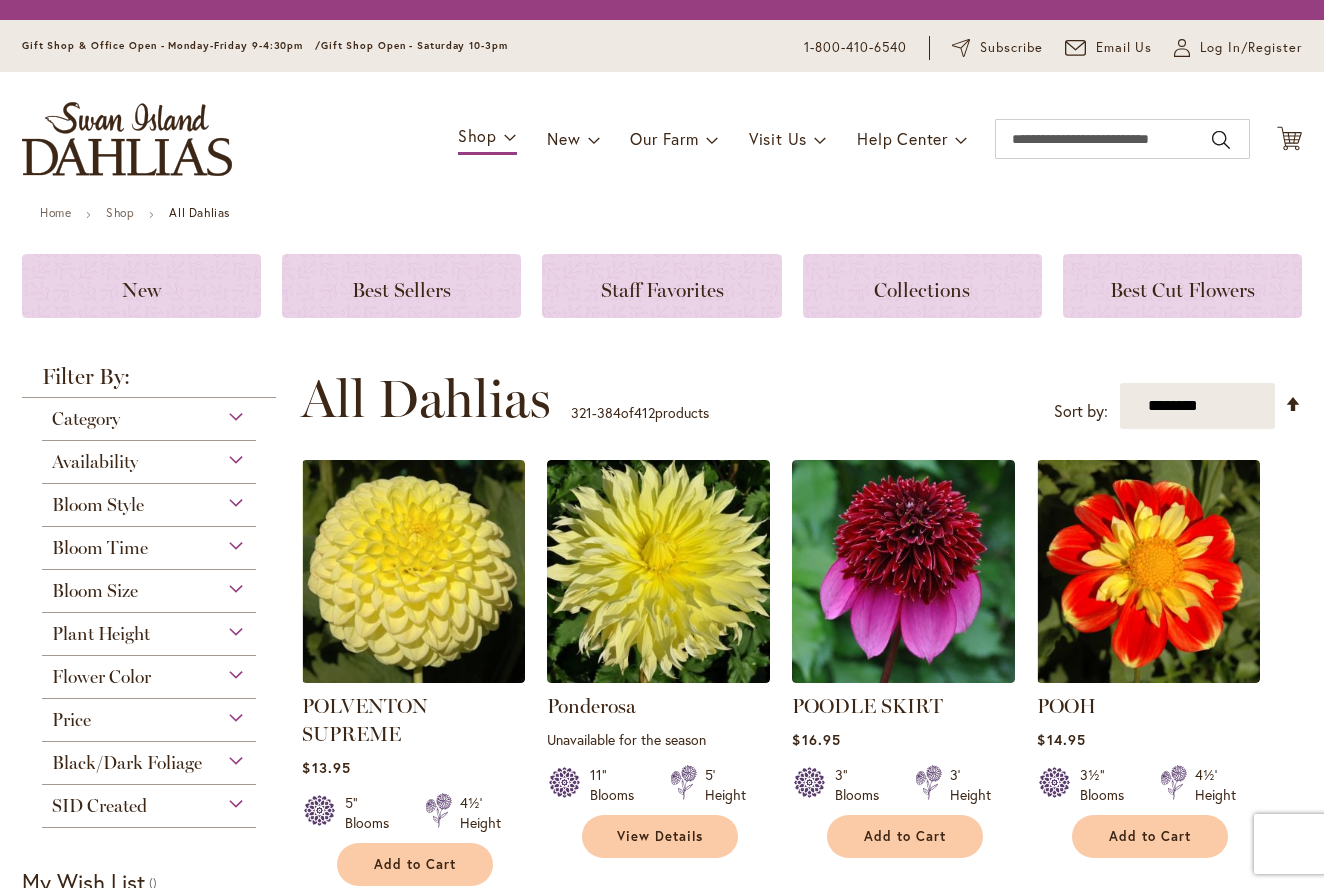 scroll, scrollTop: 0, scrollLeft: 0, axis: both 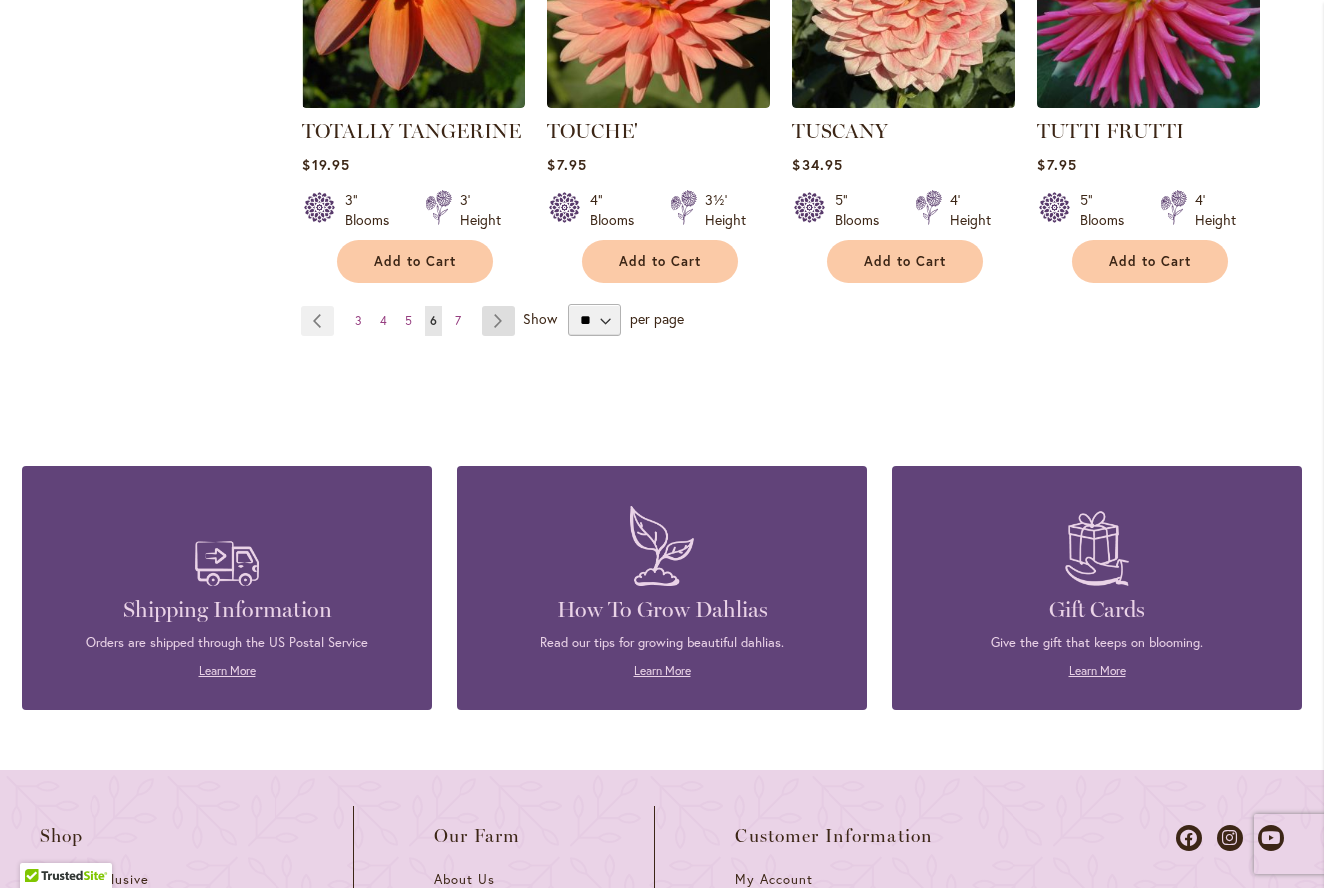click on "Page
Next" at bounding box center (498, 321) 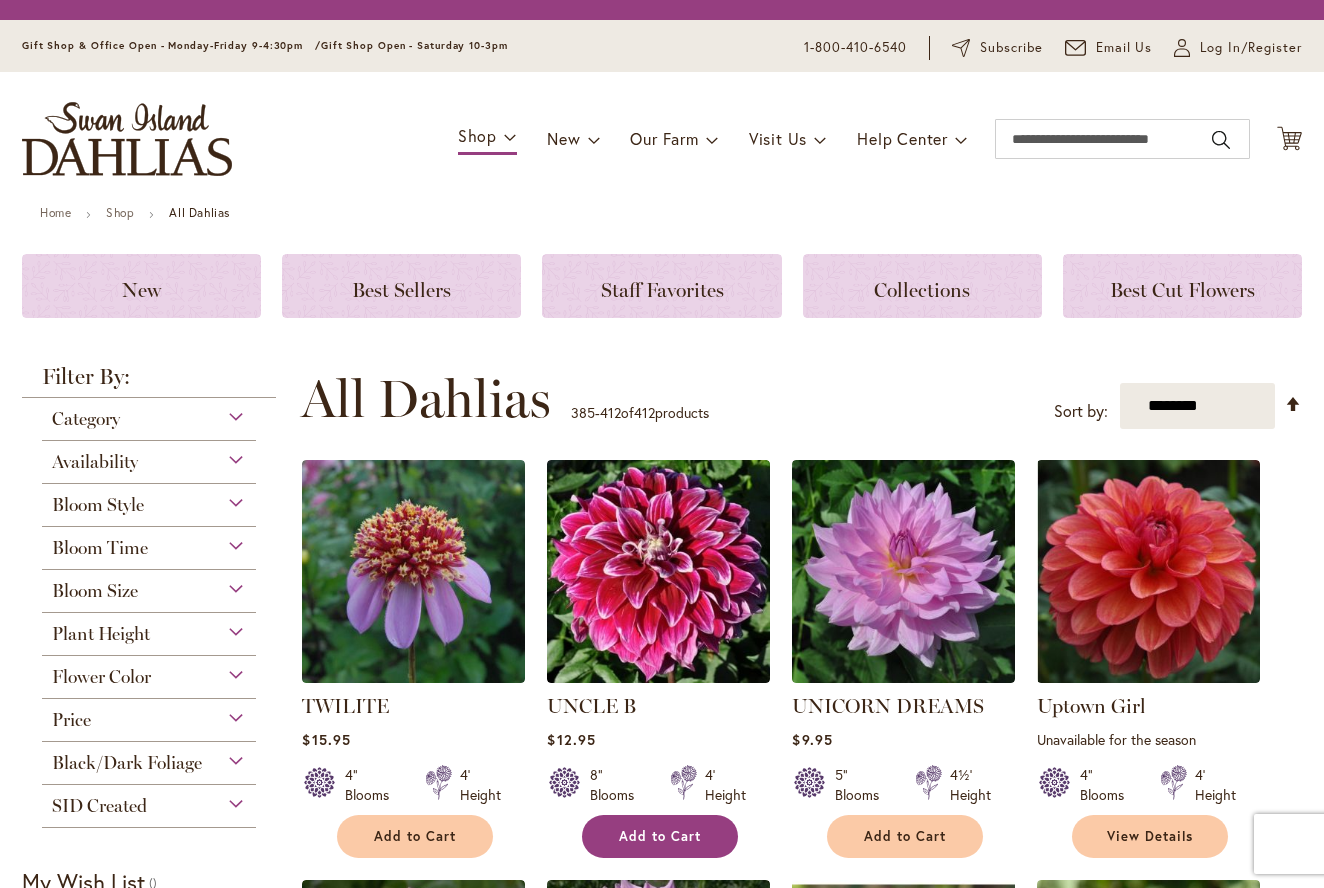 scroll, scrollTop: 0, scrollLeft: 0, axis: both 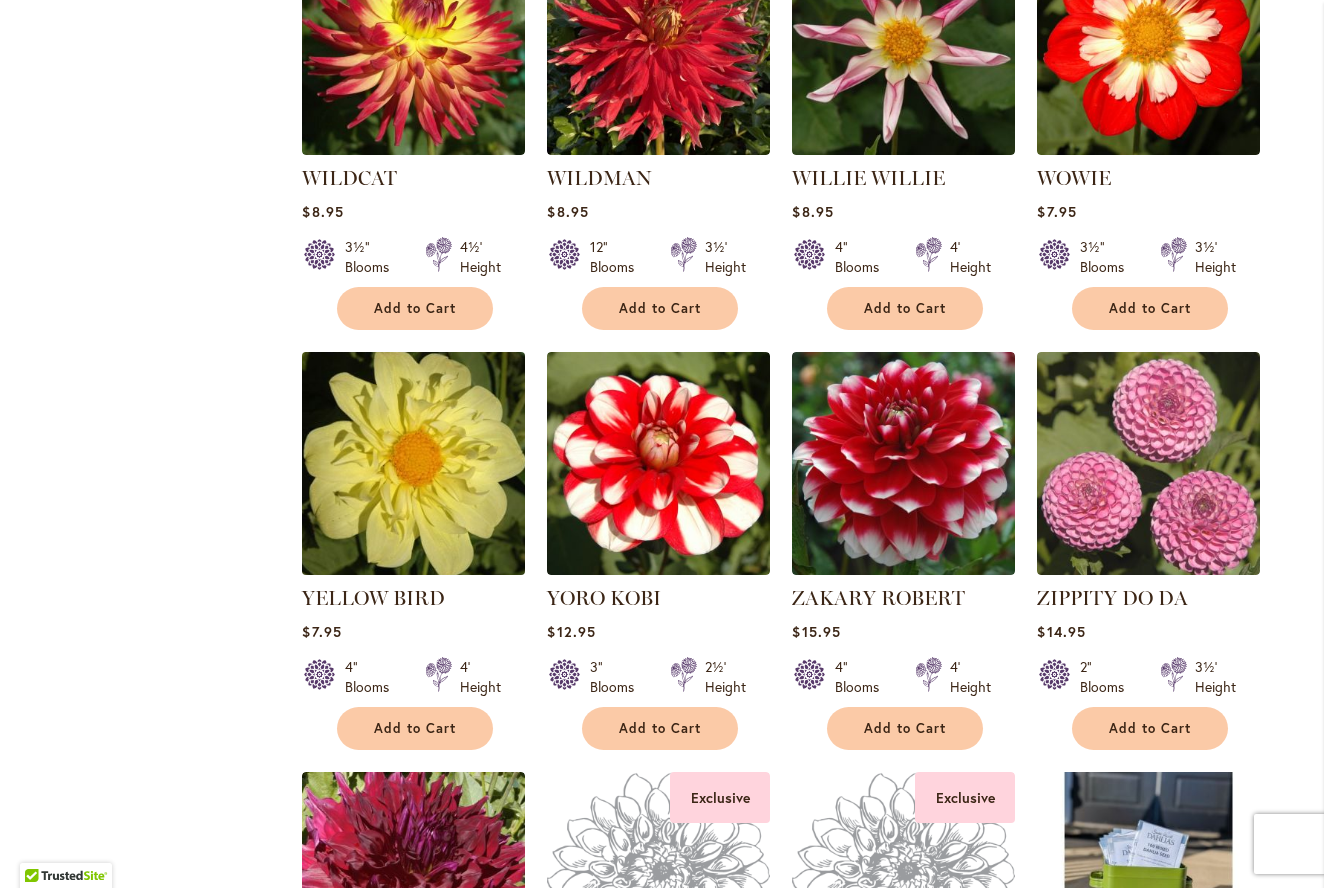 click at bounding box center [414, 464] 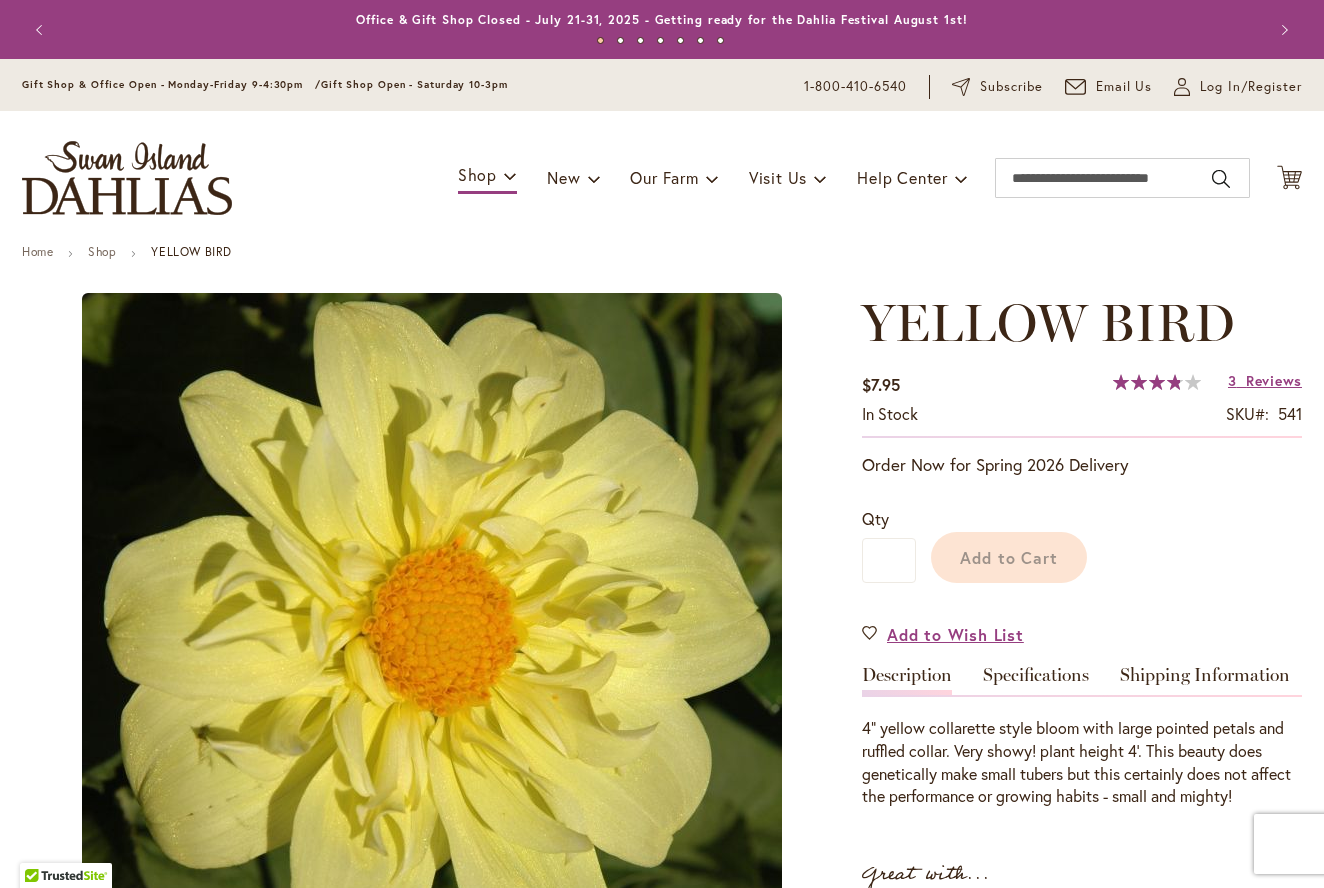 scroll, scrollTop: 0, scrollLeft: 0, axis: both 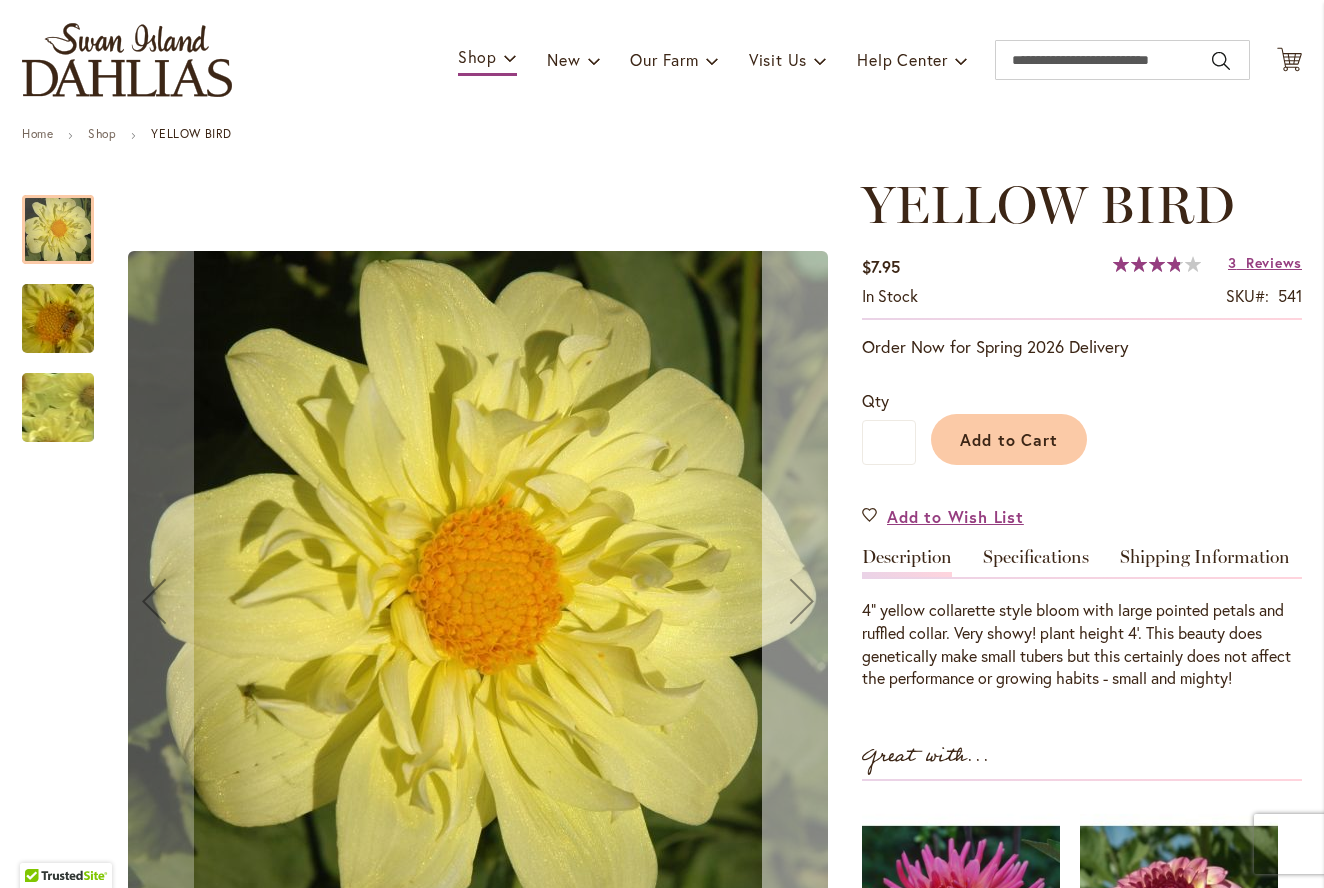 click at bounding box center (802, 601) 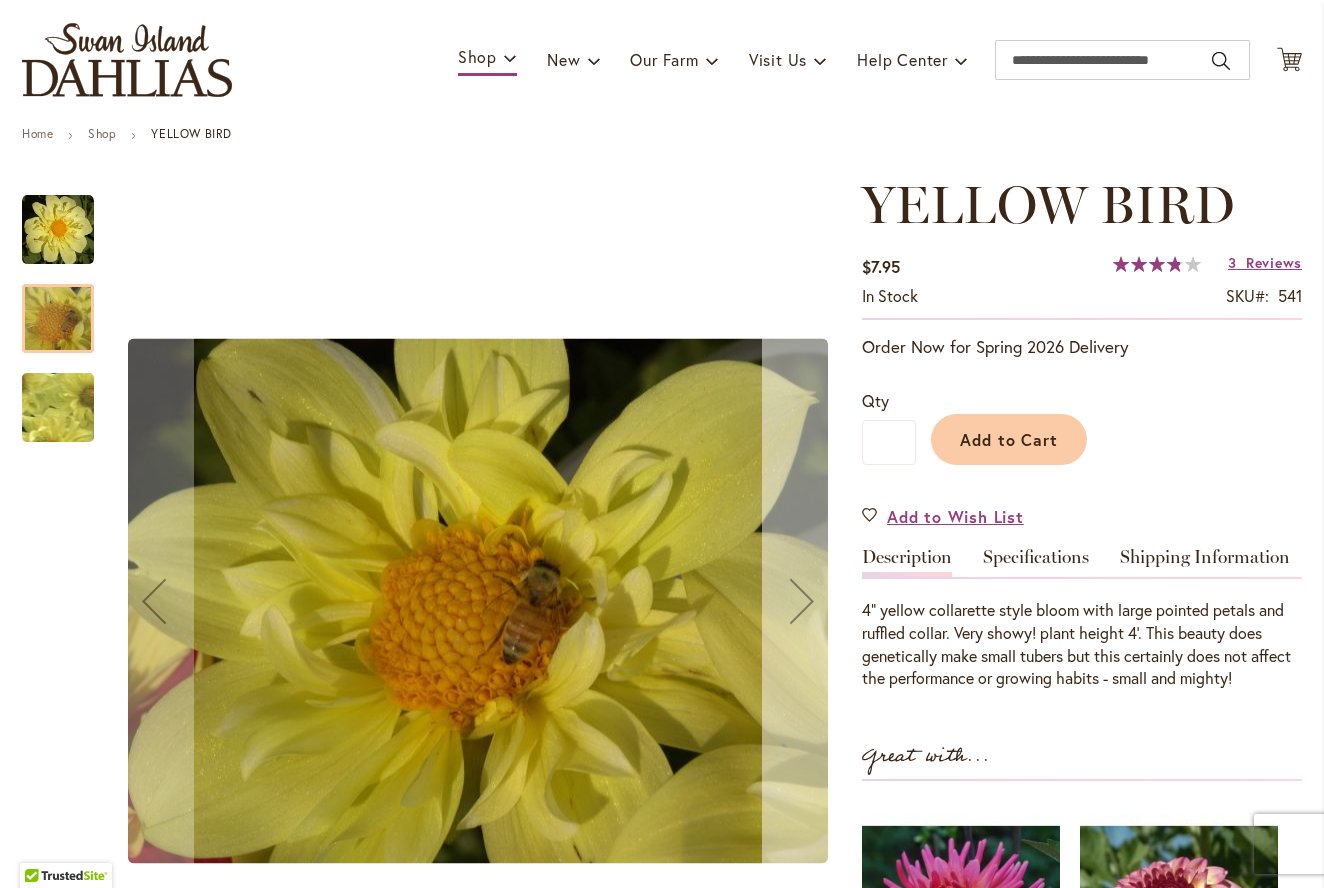 click at bounding box center [802, 601] 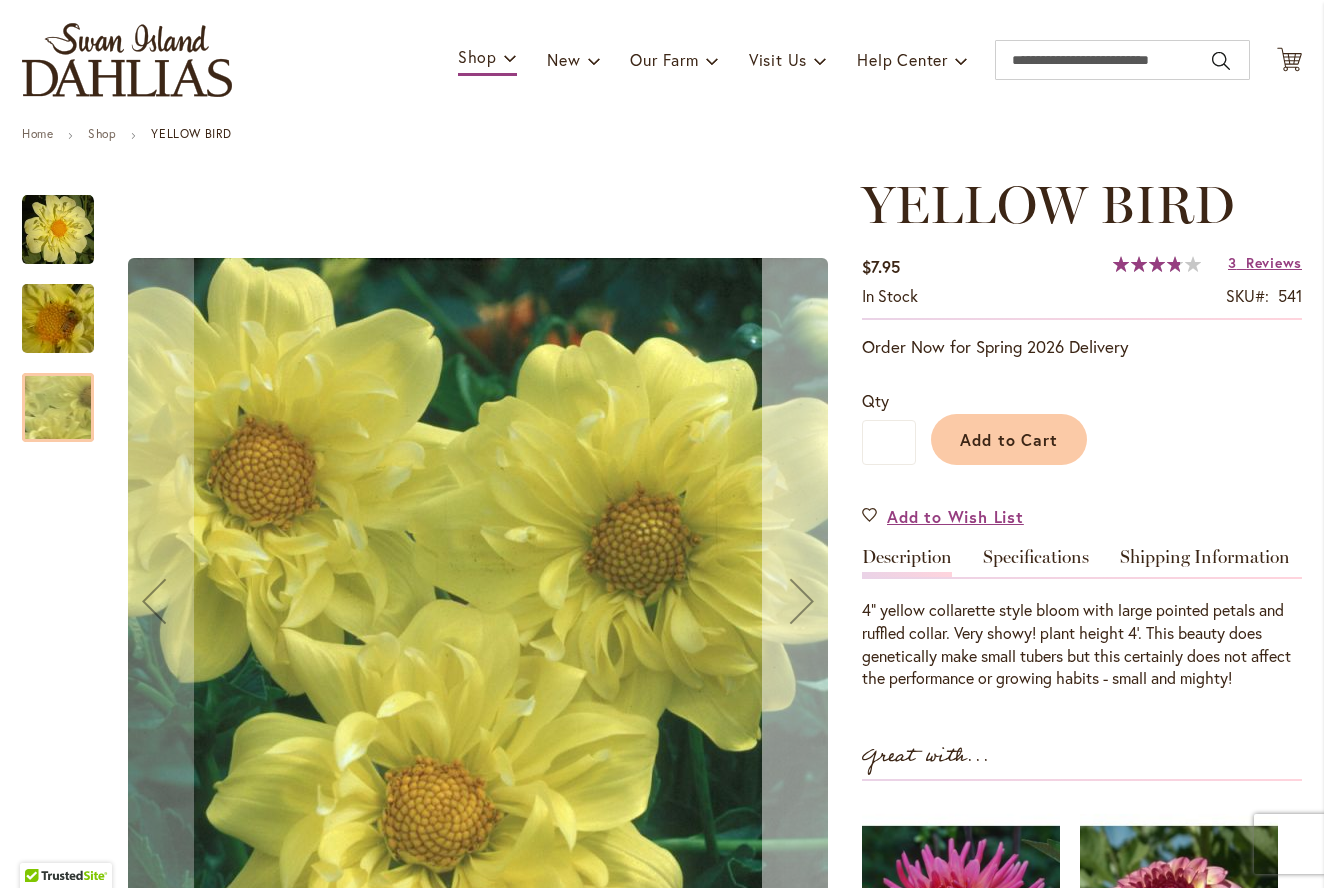 click at bounding box center (802, 601) 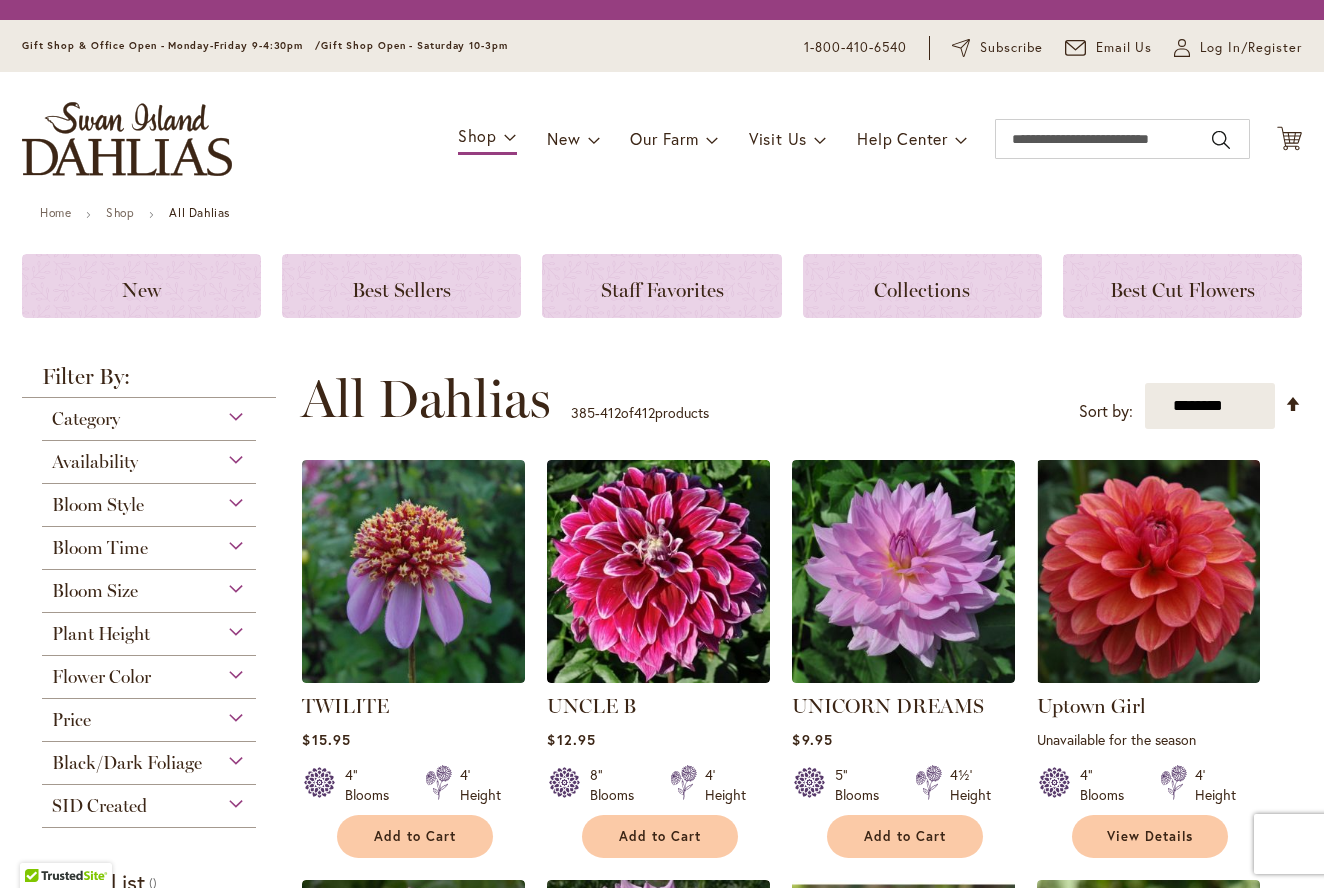 scroll, scrollTop: 0, scrollLeft: 0, axis: both 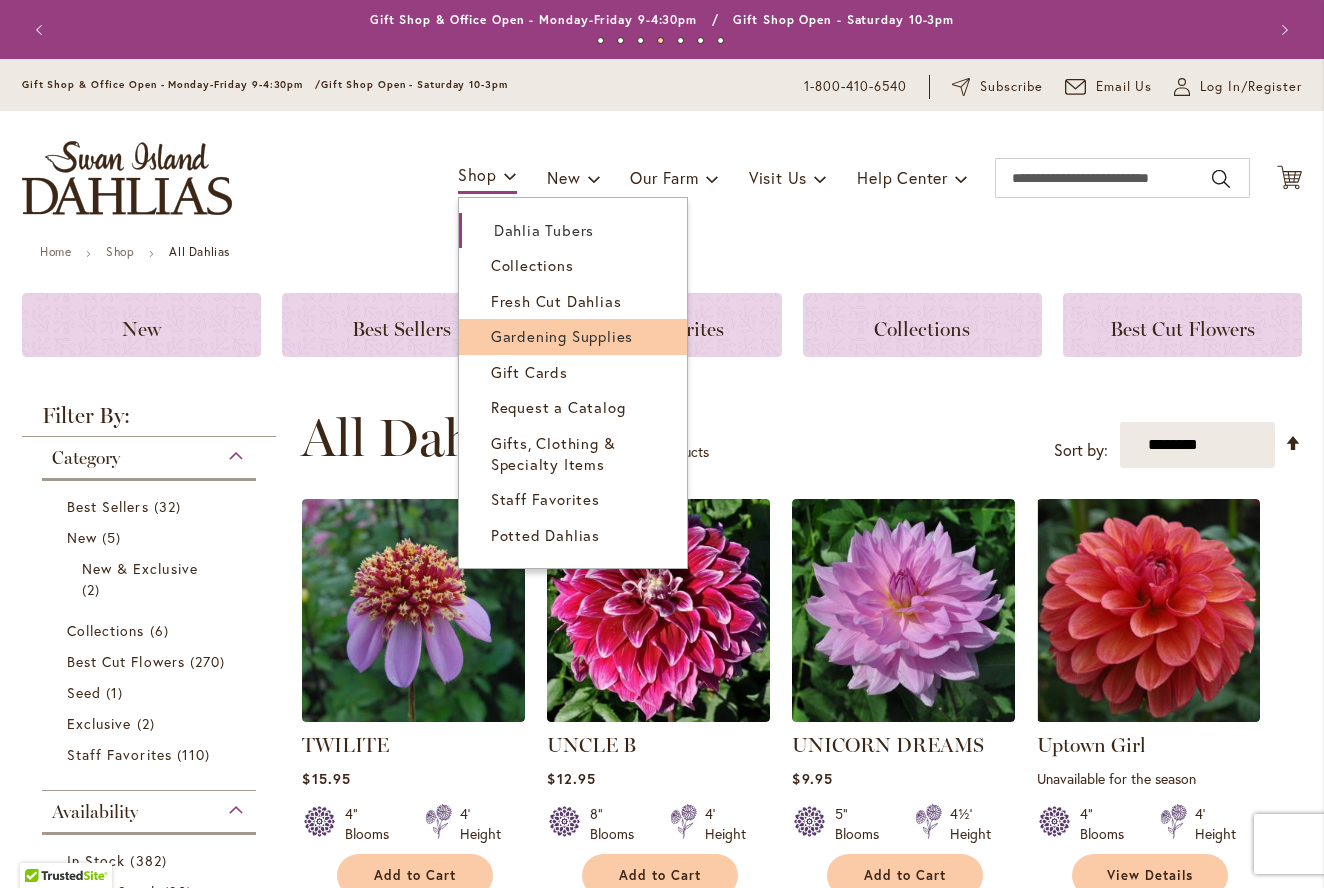 click on "Gardening Supplies" at bounding box center [562, 336] 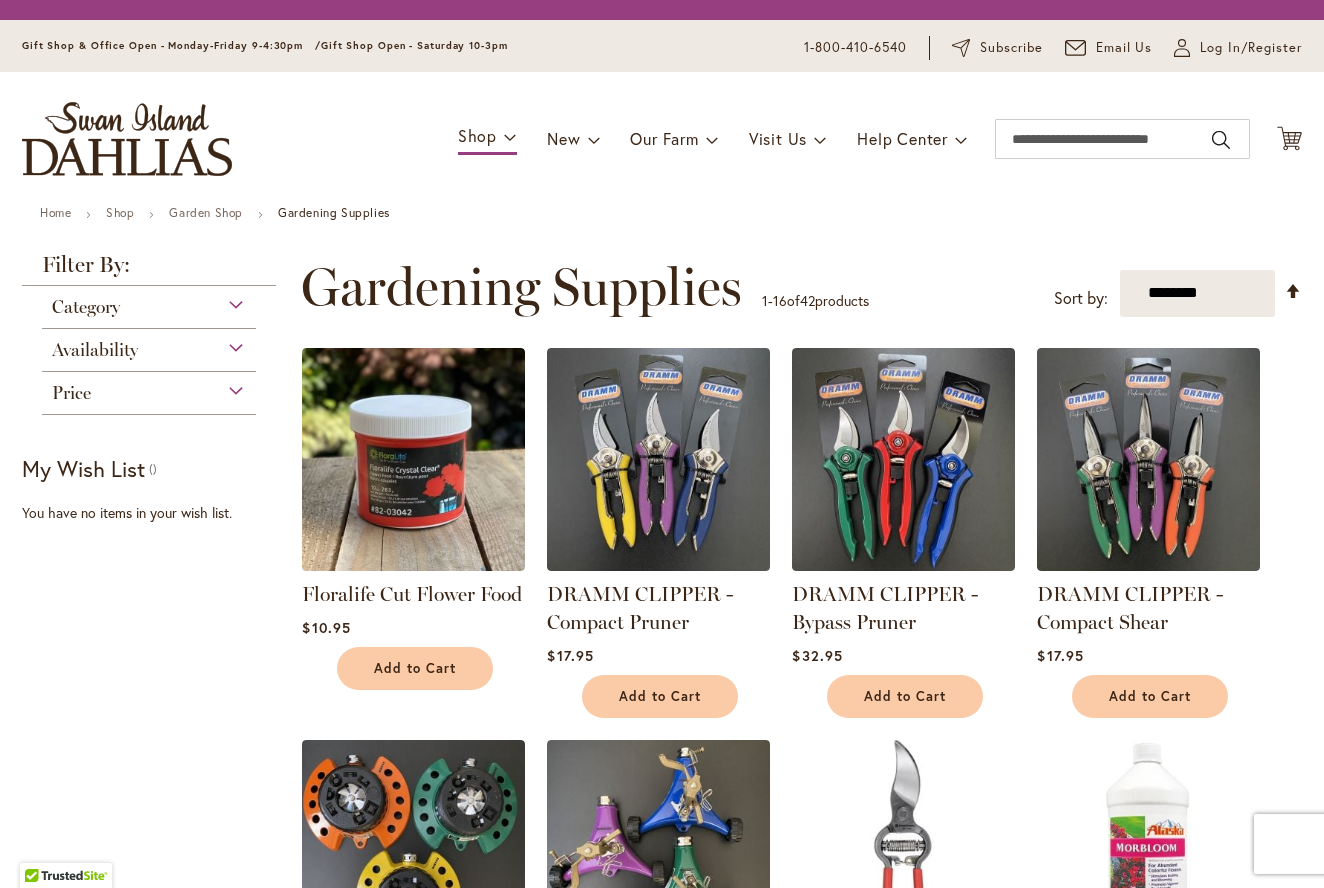 scroll, scrollTop: 0, scrollLeft: 0, axis: both 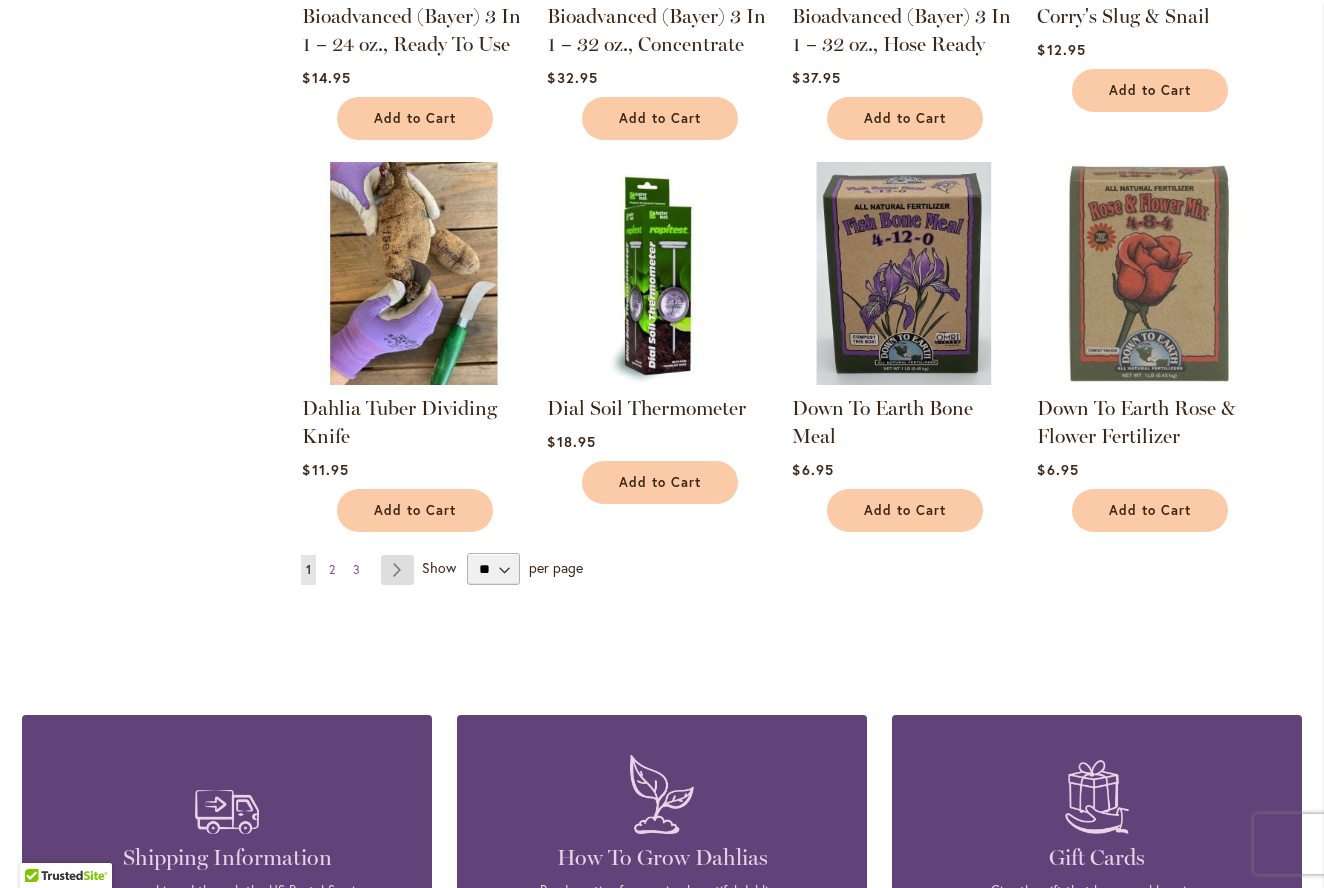 click on "Page
Next" at bounding box center (397, 570) 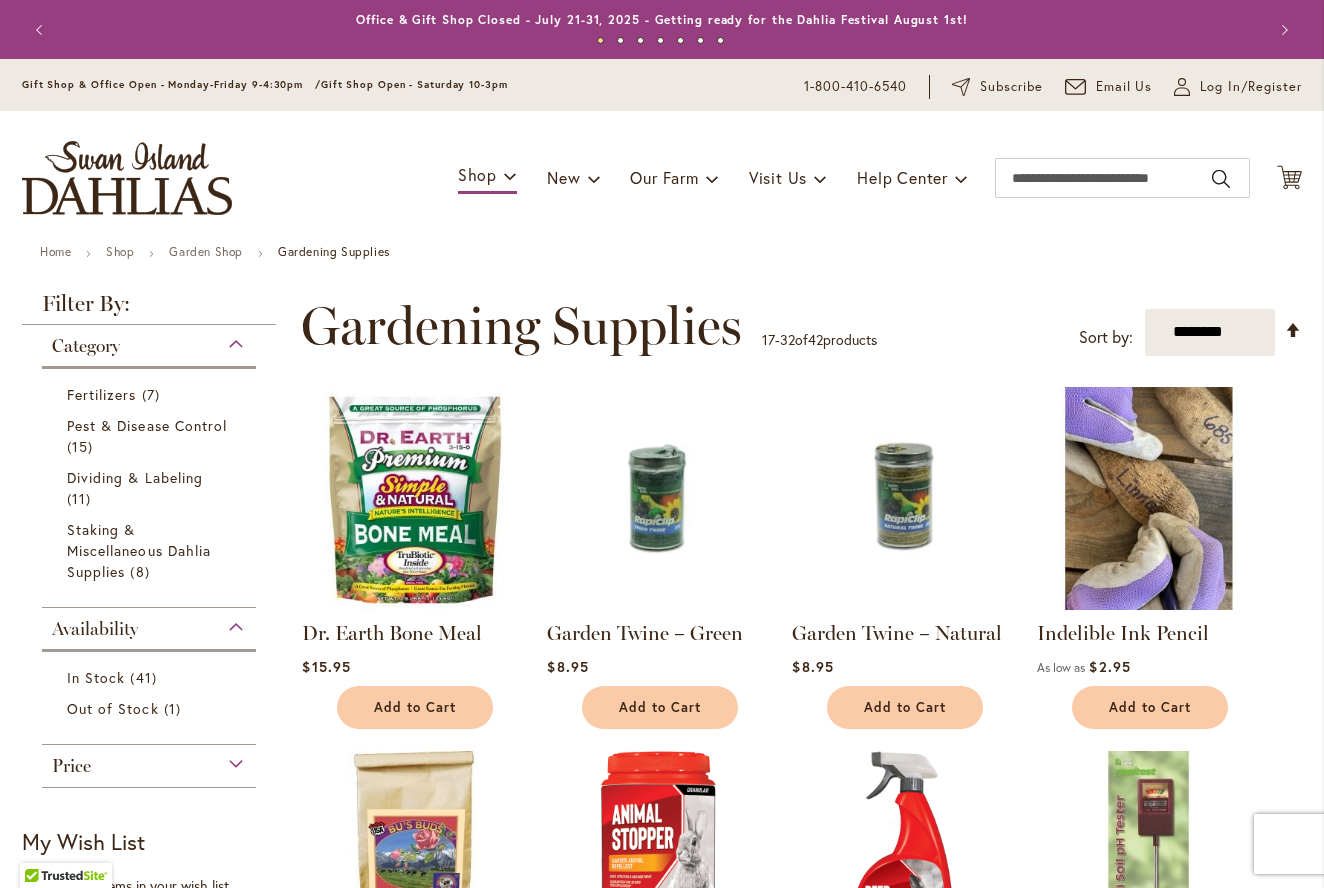 scroll, scrollTop: 0, scrollLeft: 0, axis: both 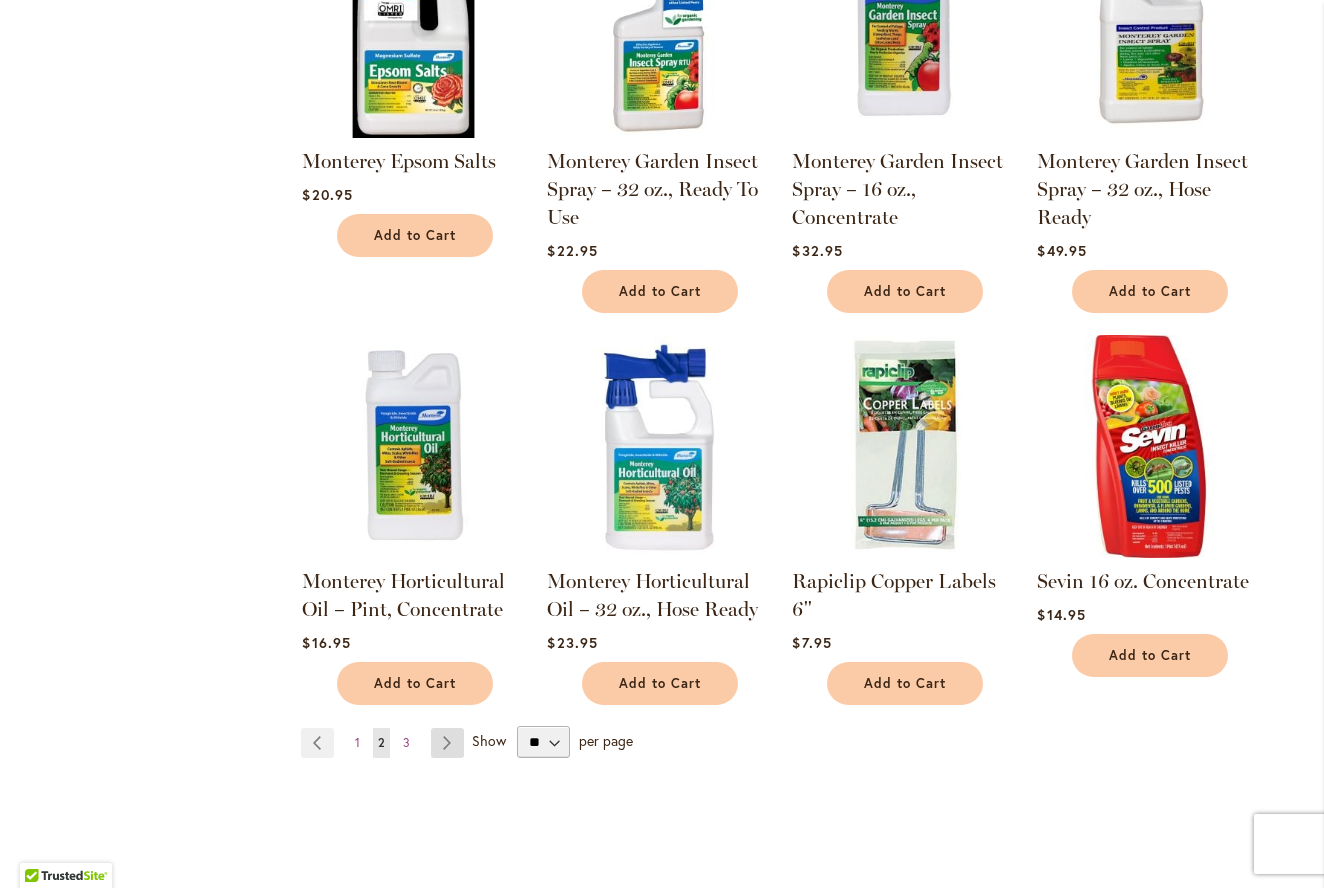 click on "Page
Next" at bounding box center [447, 743] 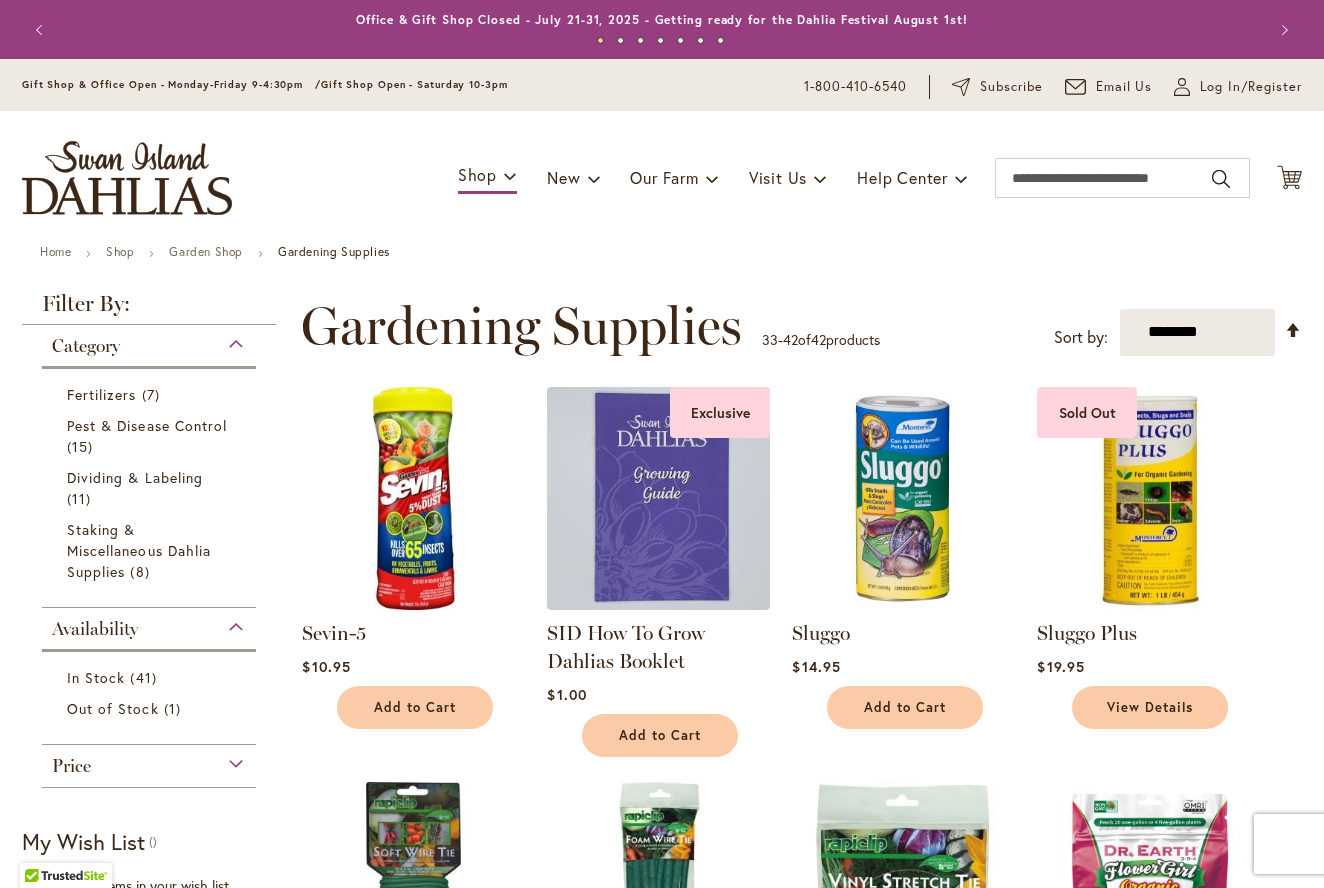 scroll, scrollTop: 0, scrollLeft: 0, axis: both 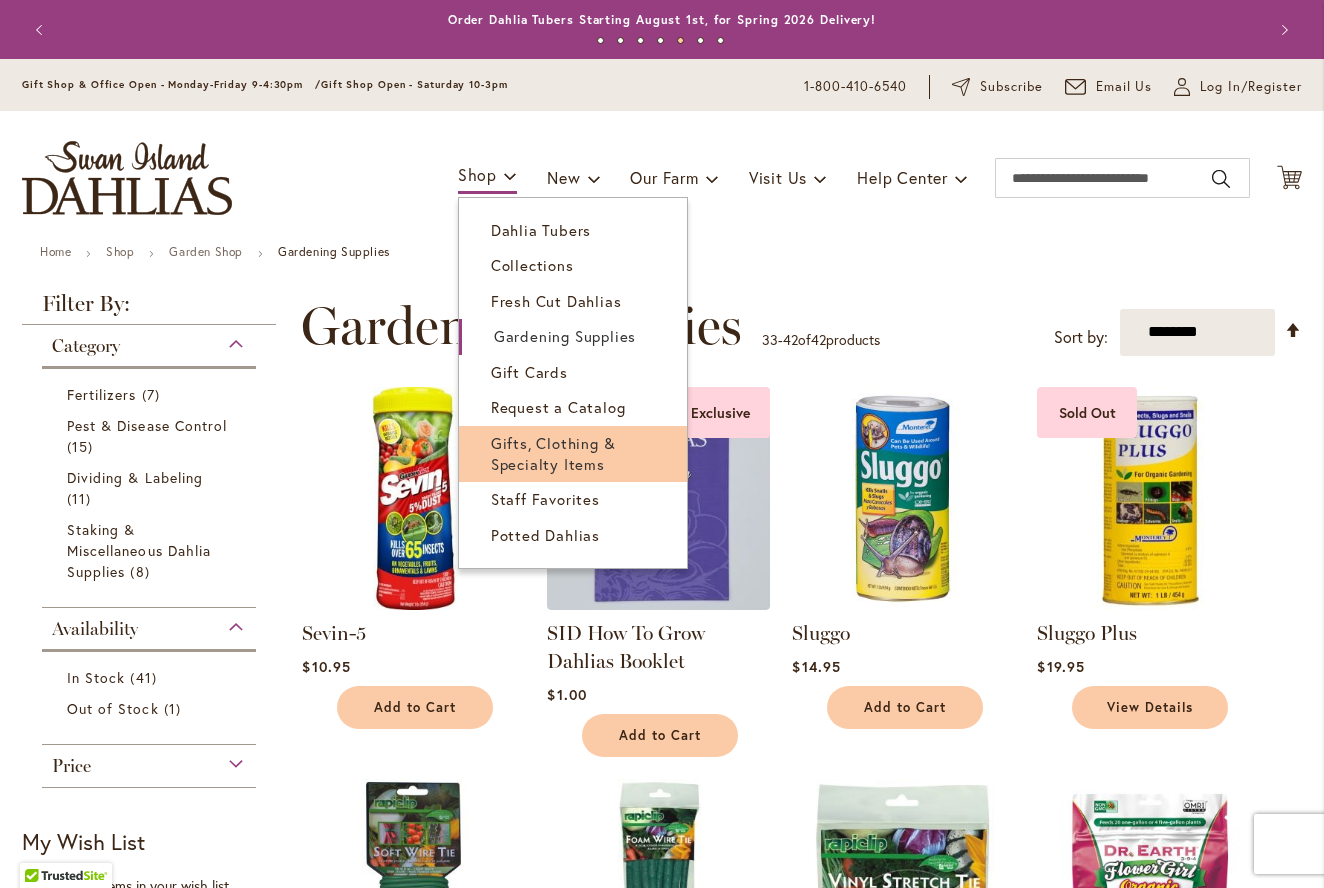 click on "Gifts, Clothing & Specialty Items" at bounding box center [553, 453] 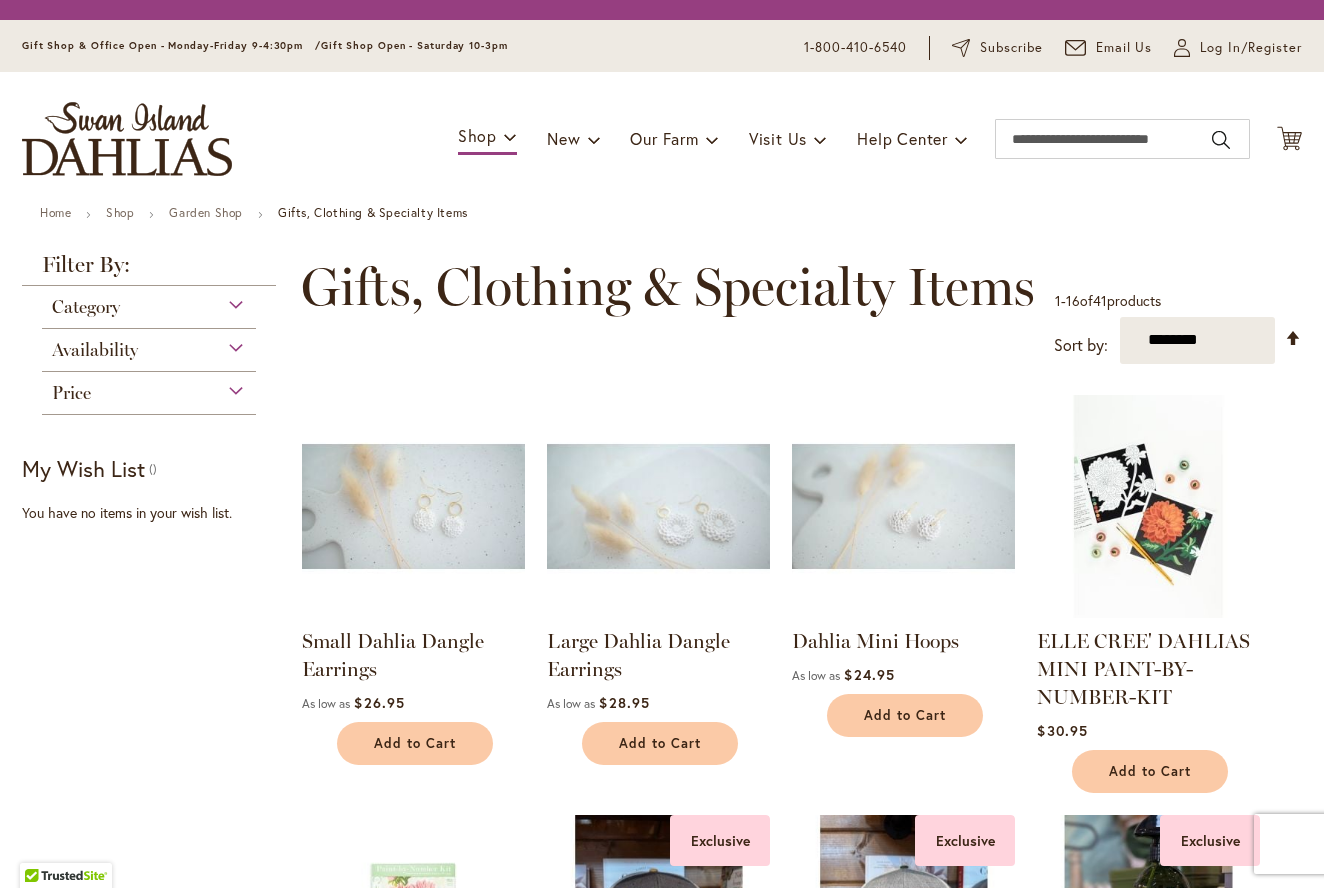 scroll, scrollTop: 0, scrollLeft: 0, axis: both 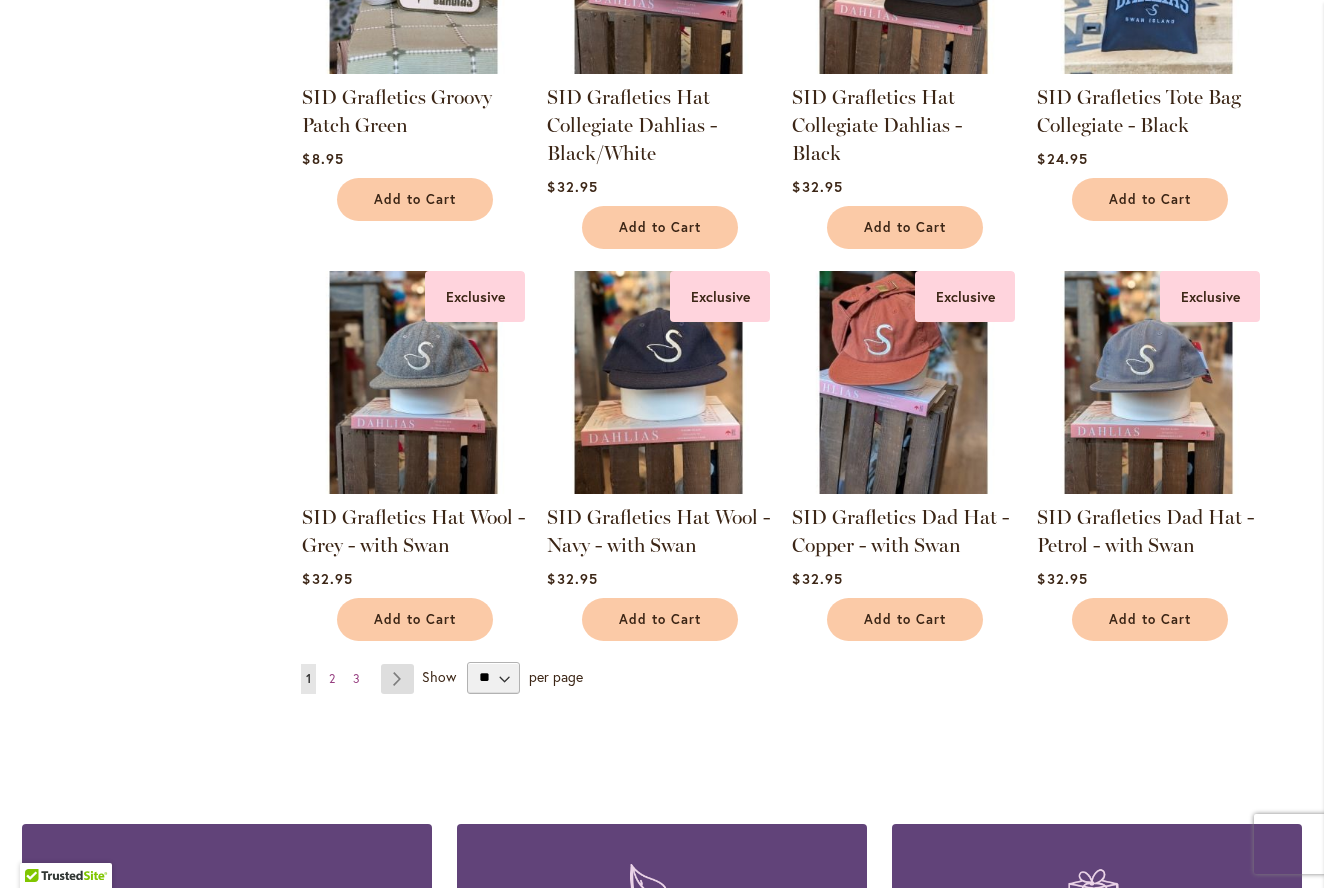 click on "Page
Next" at bounding box center (397, 679) 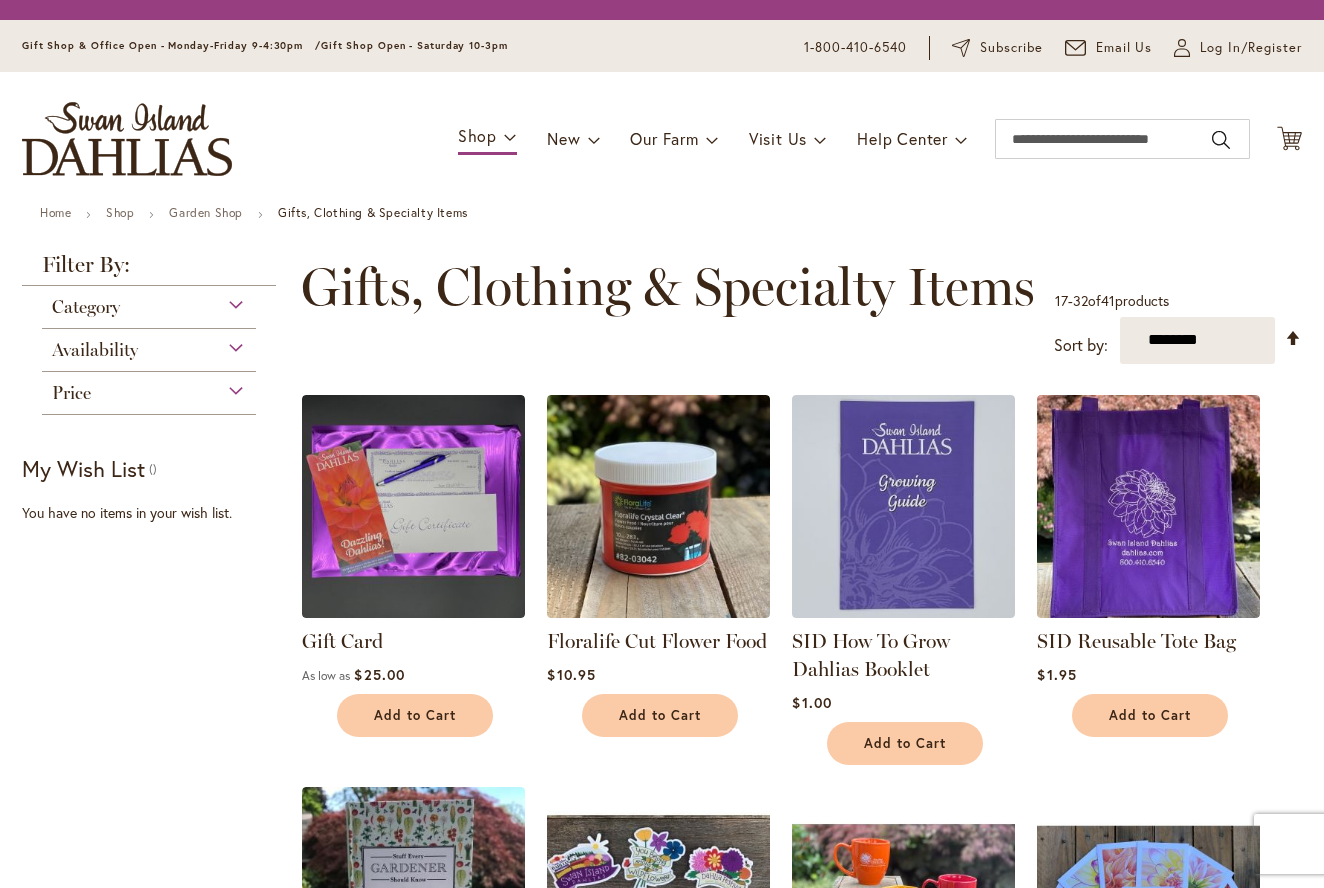 scroll, scrollTop: 0, scrollLeft: 0, axis: both 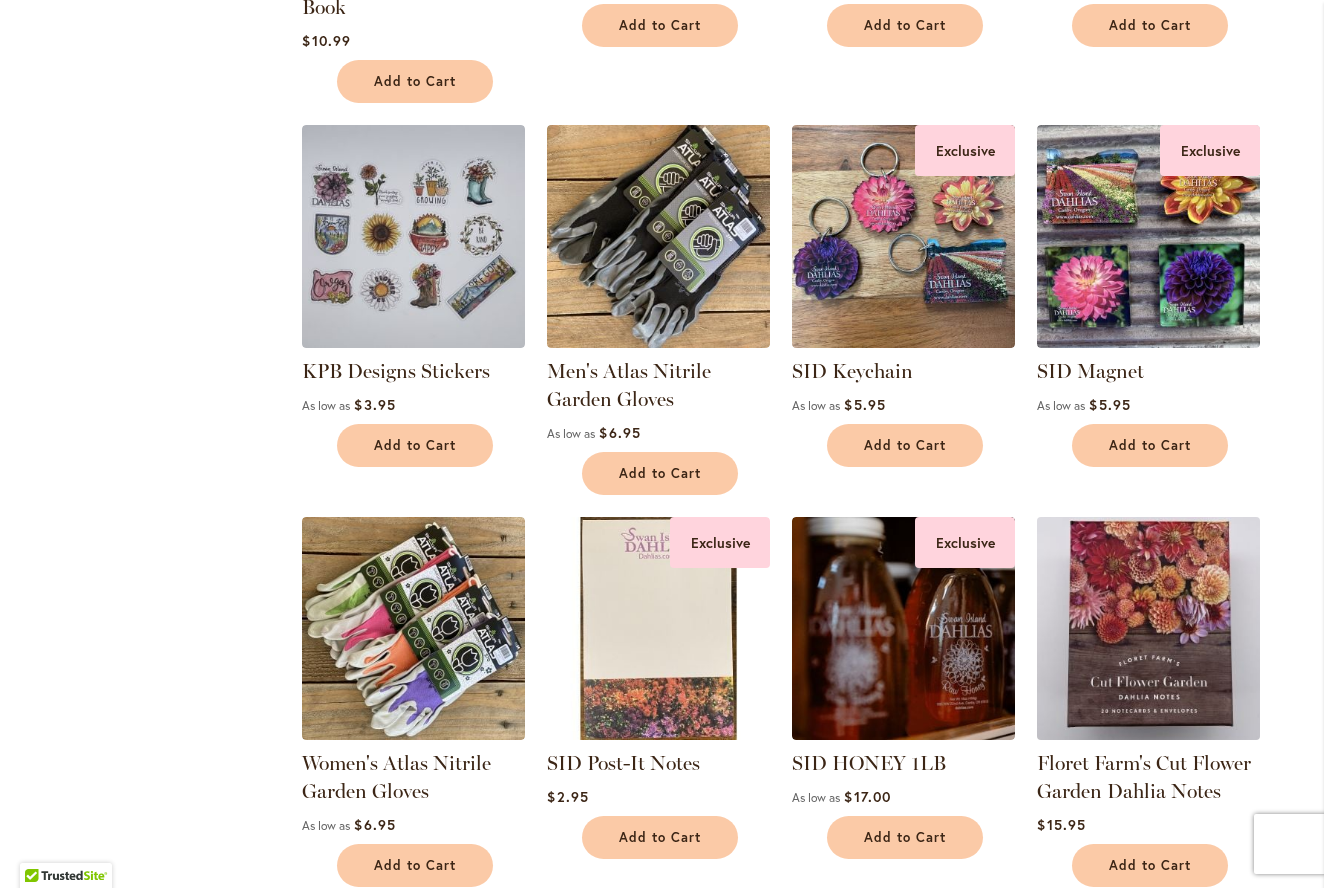 click at bounding box center [1149, 628] 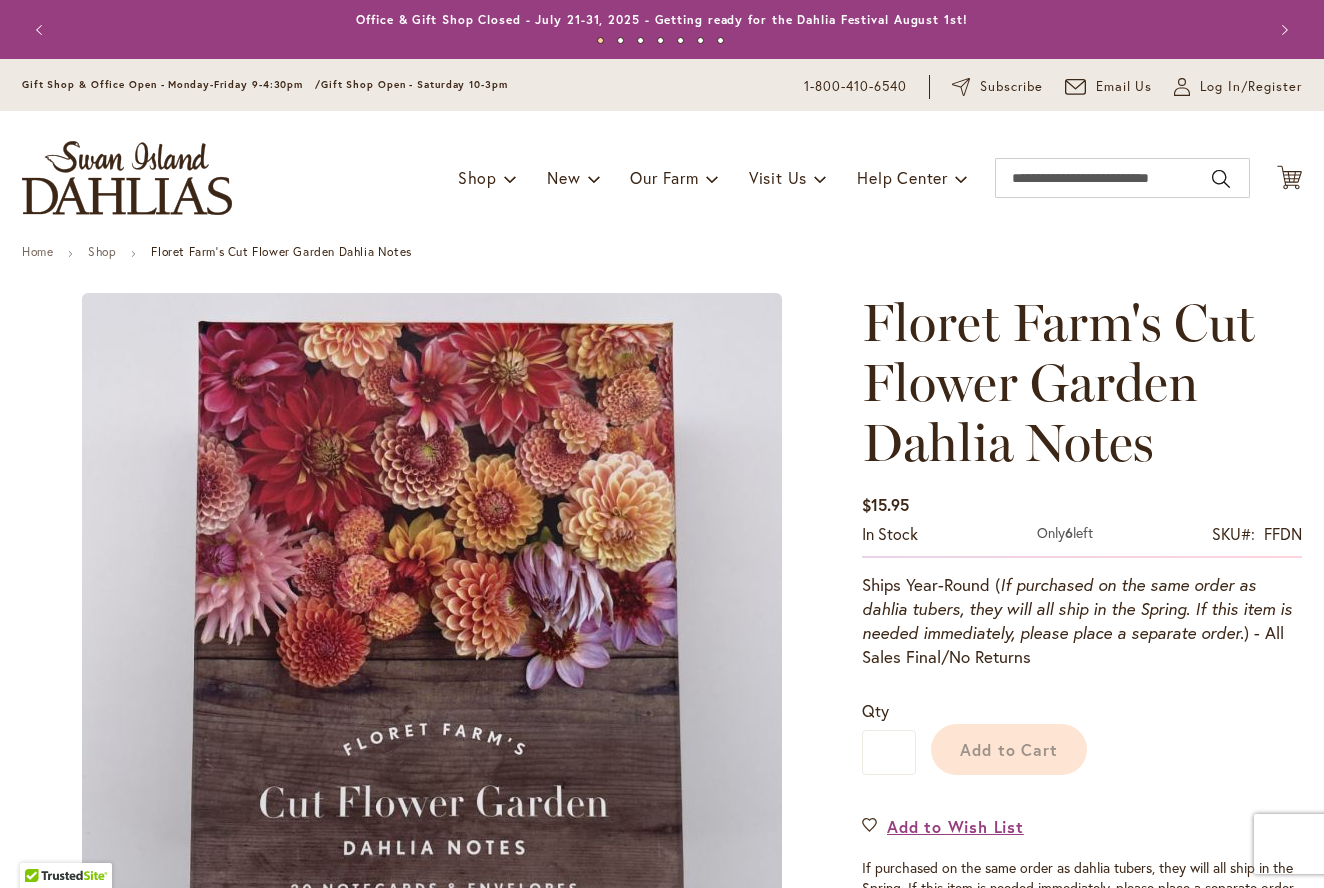 scroll, scrollTop: 0, scrollLeft: 0, axis: both 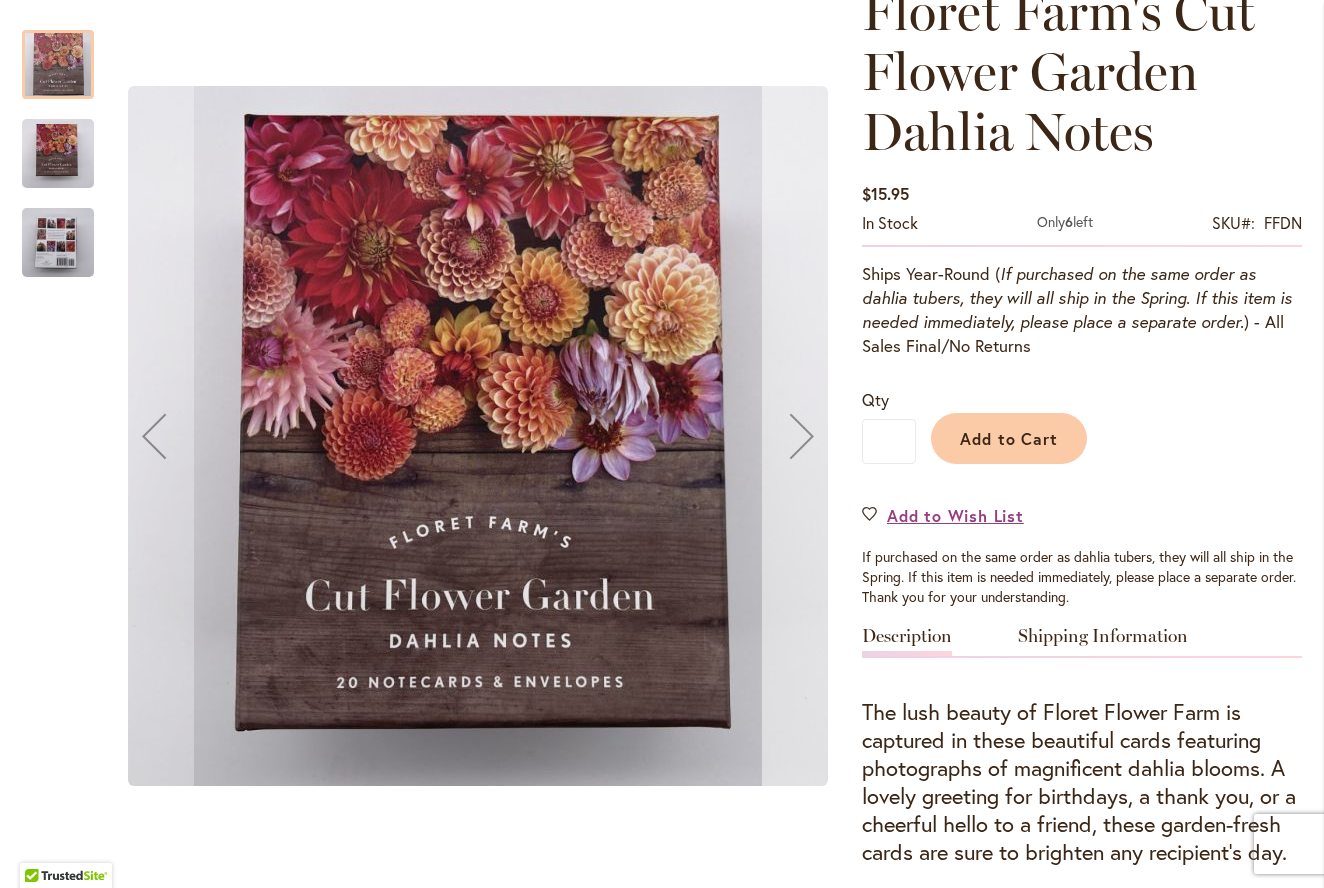 click at bounding box center [802, 436] 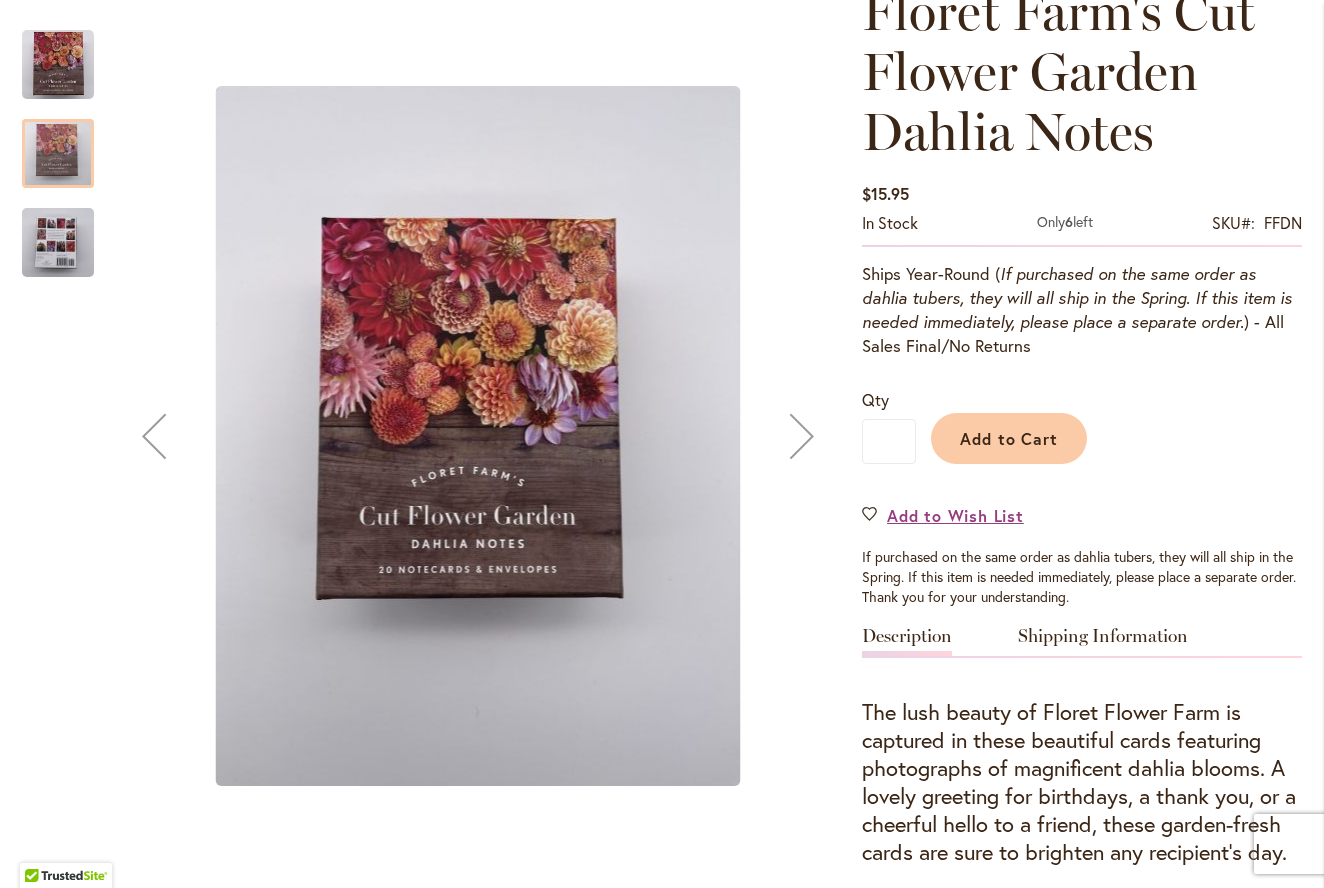 click at bounding box center (802, 436) 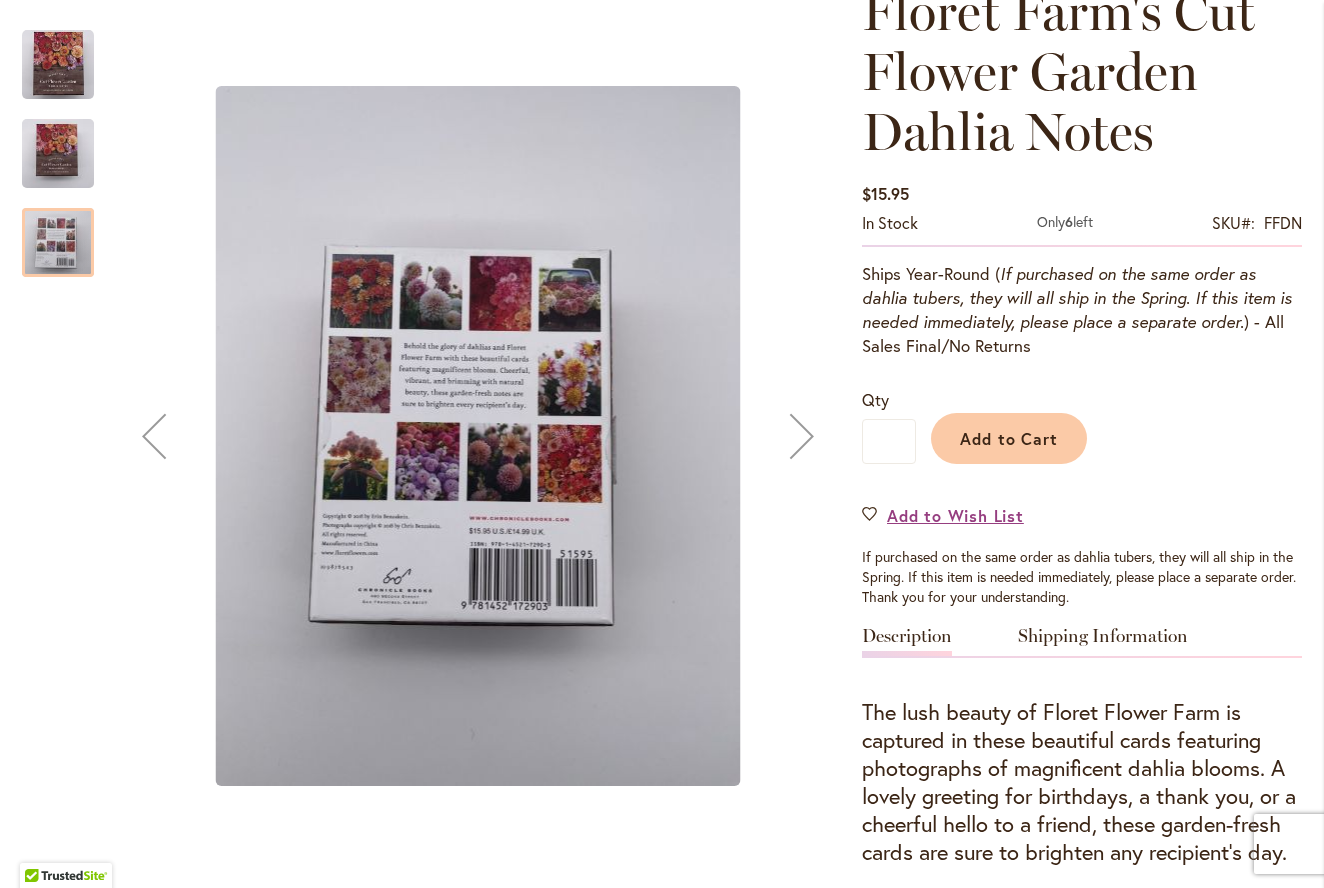 click at bounding box center [802, 436] 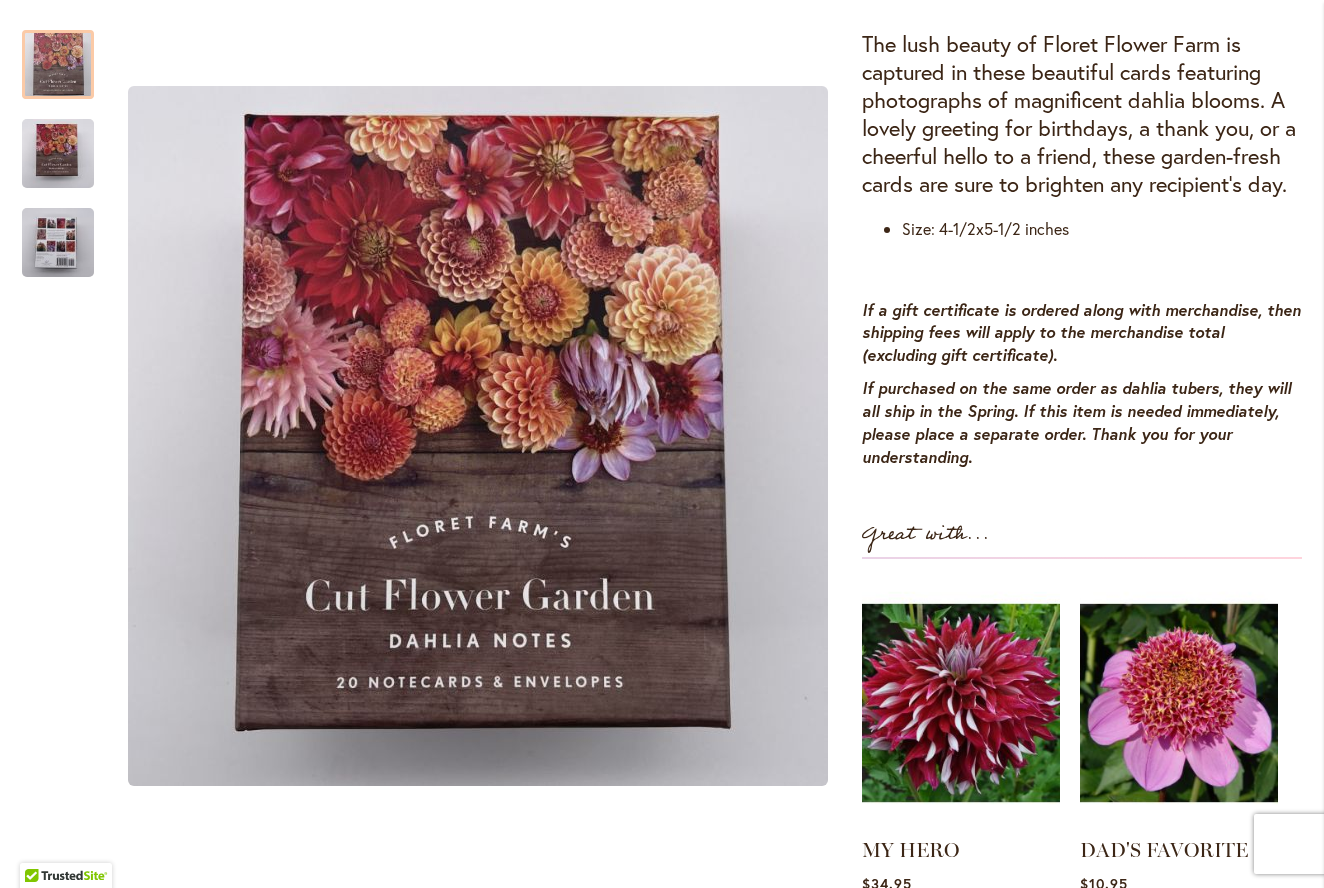 scroll, scrollTop: 987, scrollLeft: 0, axis: vertical 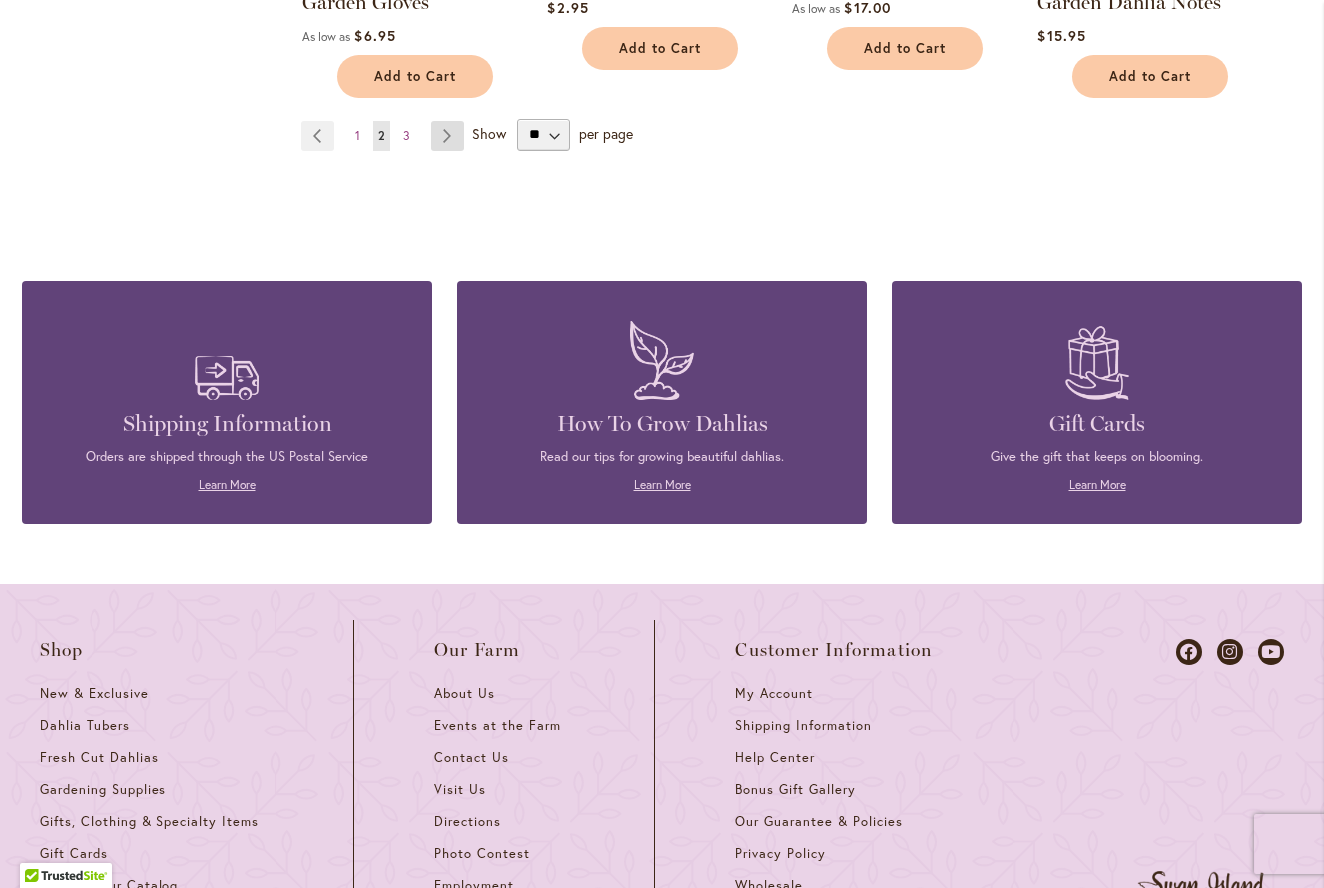 click on "Page
Next" at bounding box center (447, 136) 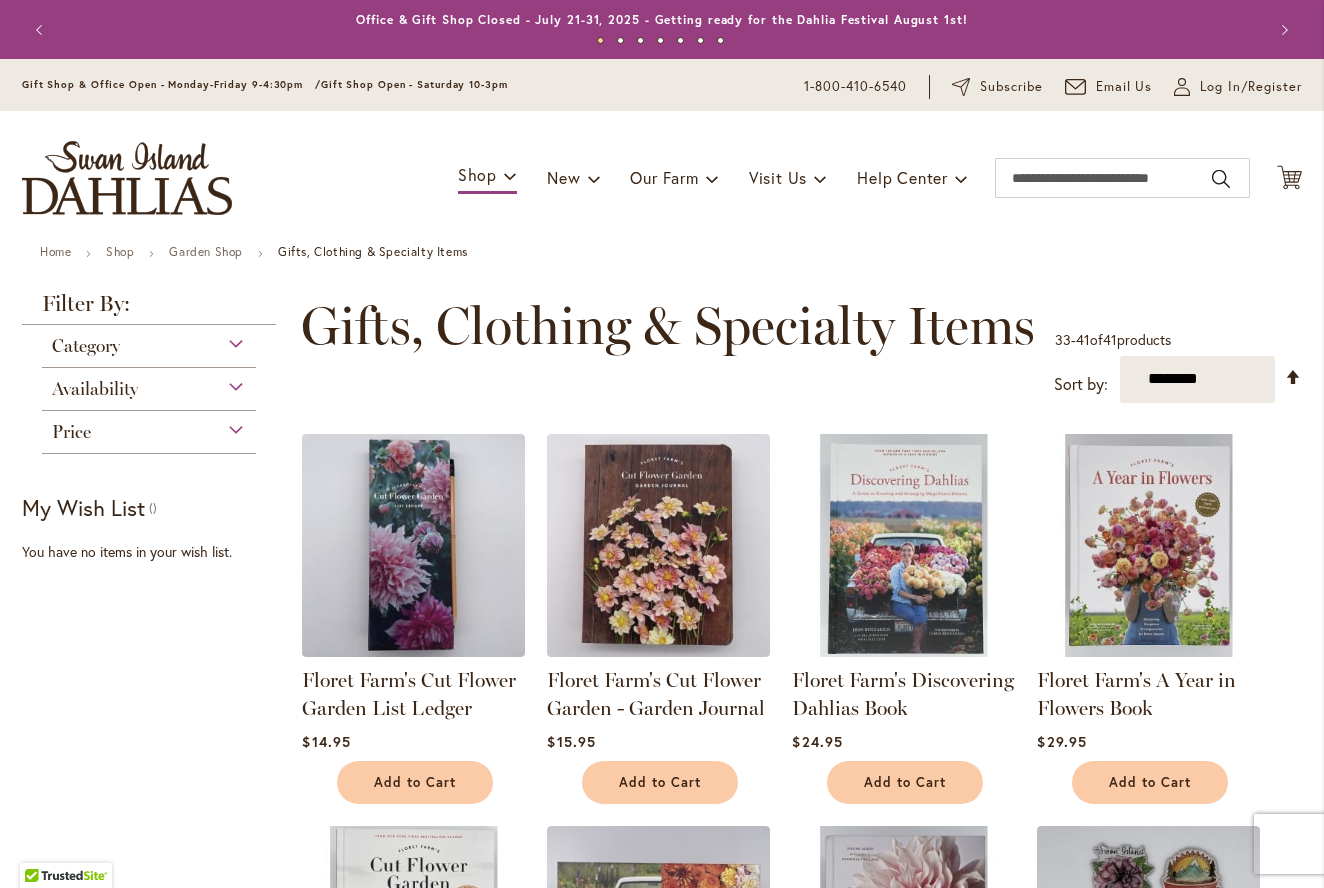 scroll, scrollTop: 0, scrollLeft: 0, axis: both 